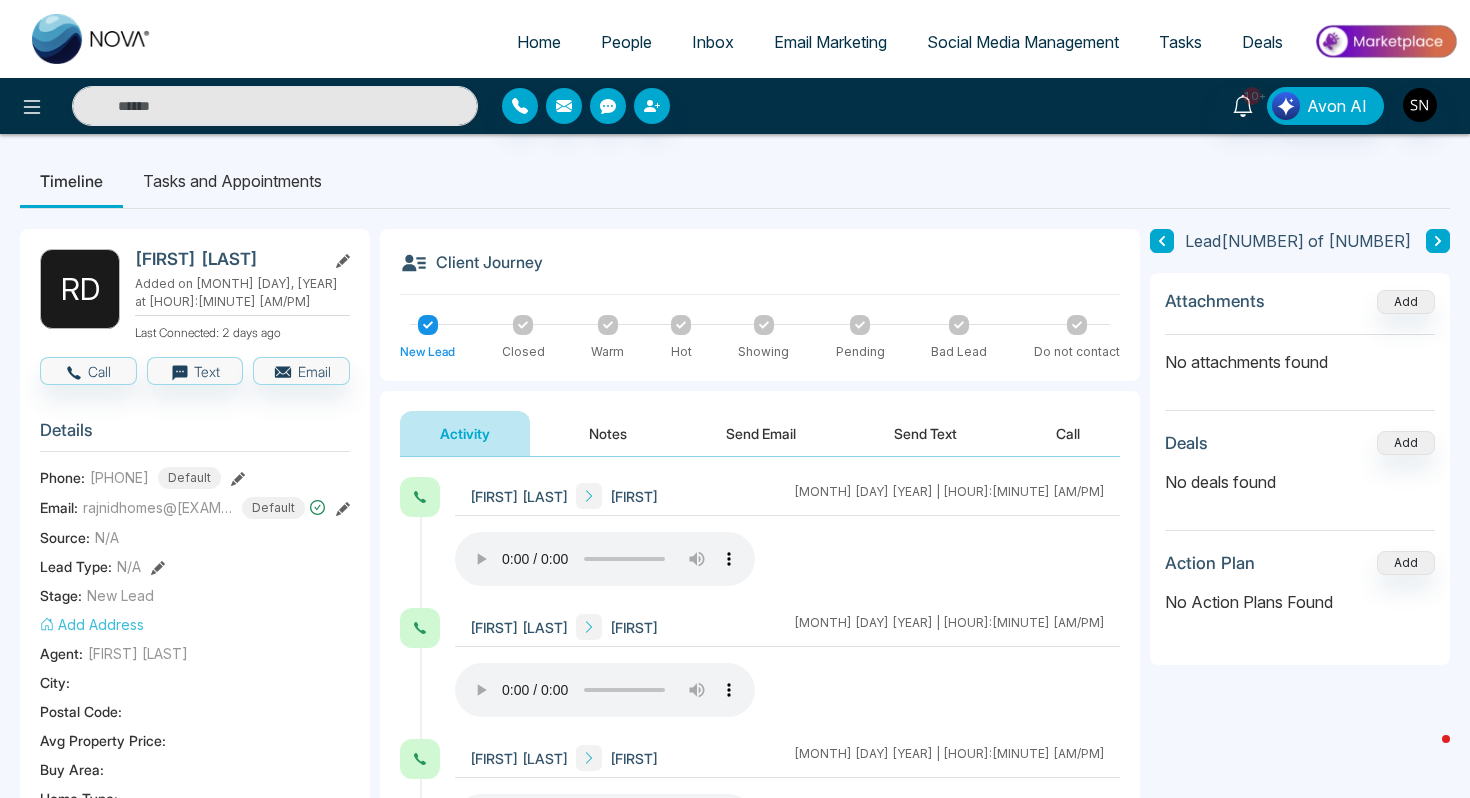 scroll, scrollTop: 0, scrollLeft: 0, axis: both 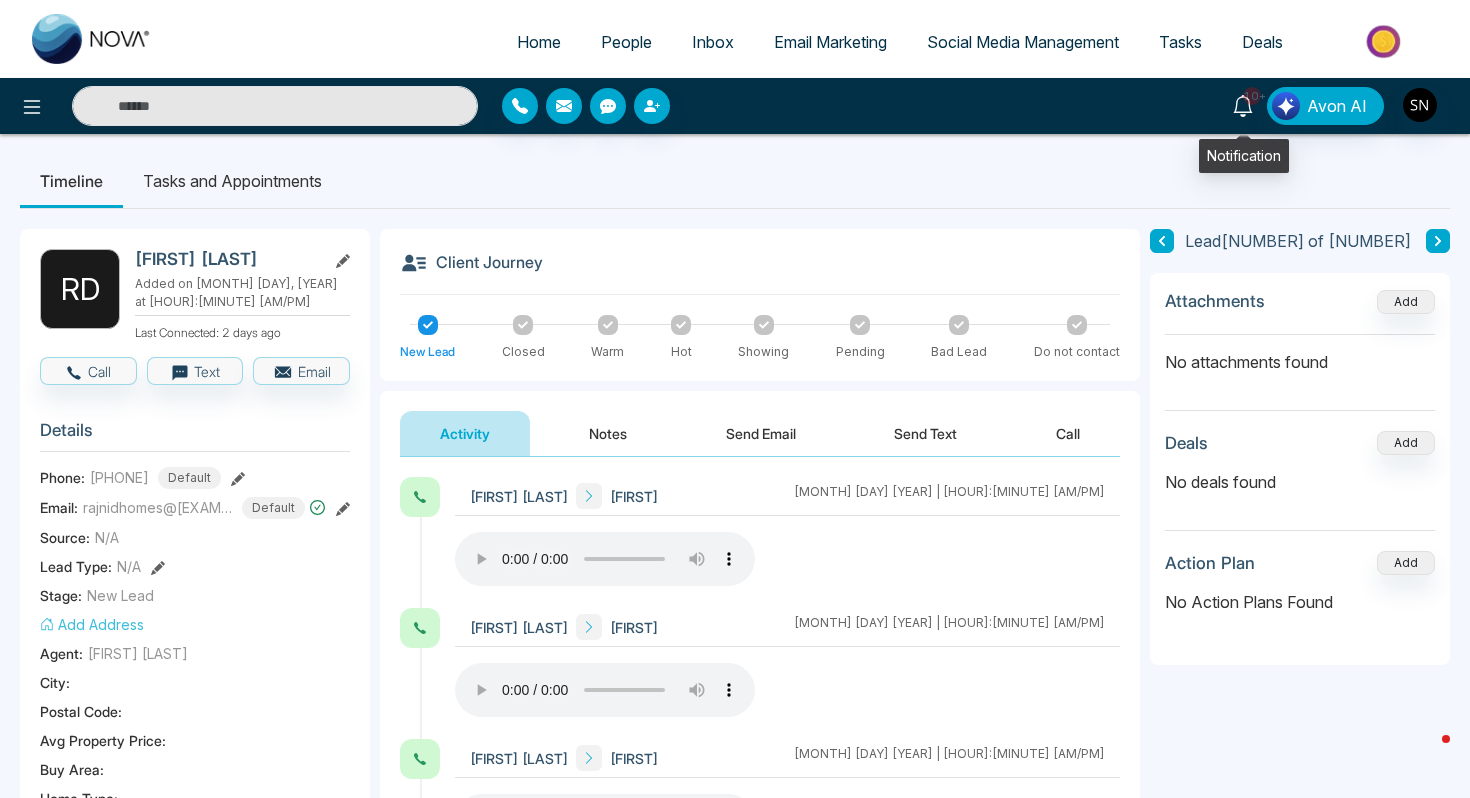 click 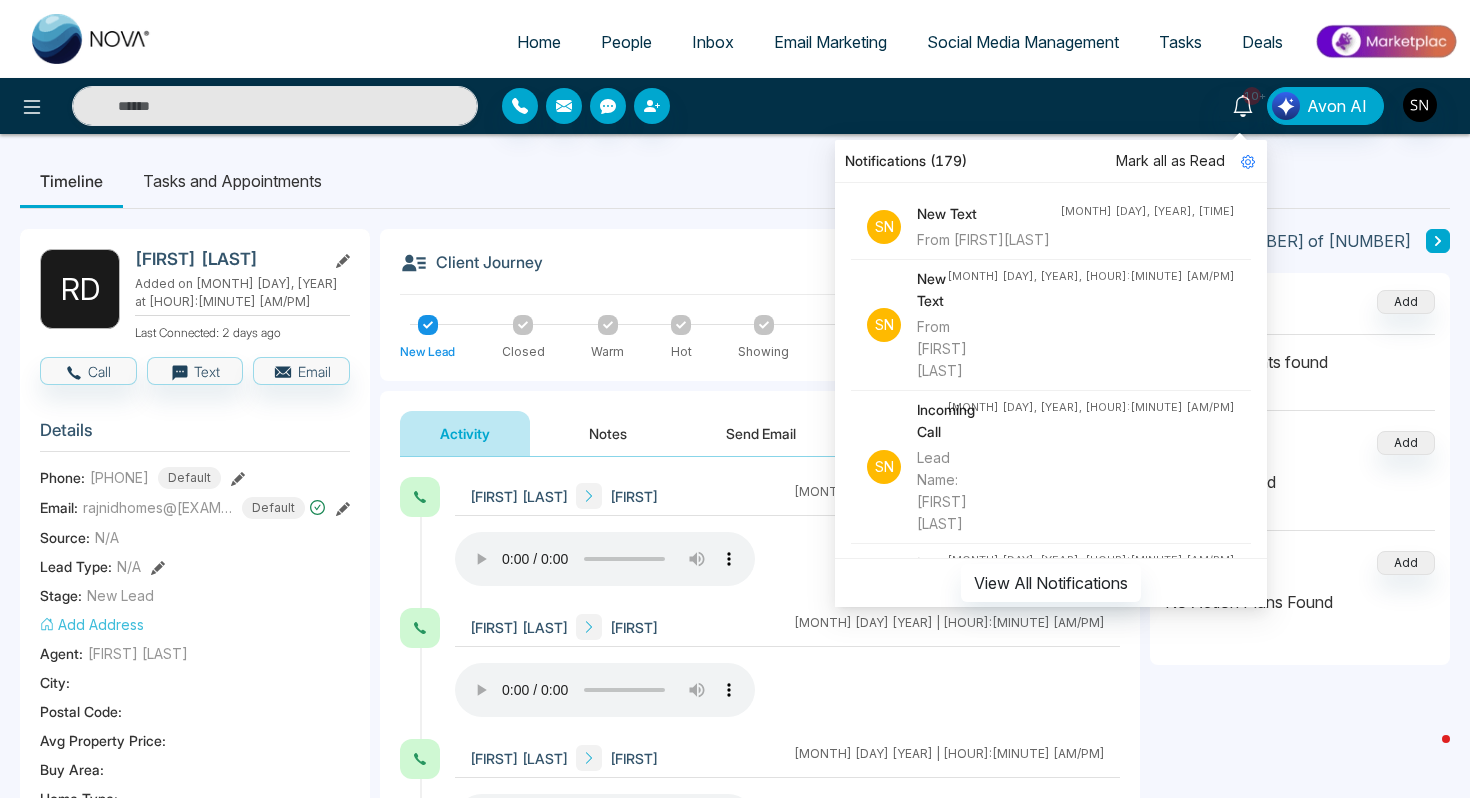 click on "New Text" at bounding box center [988, 214] 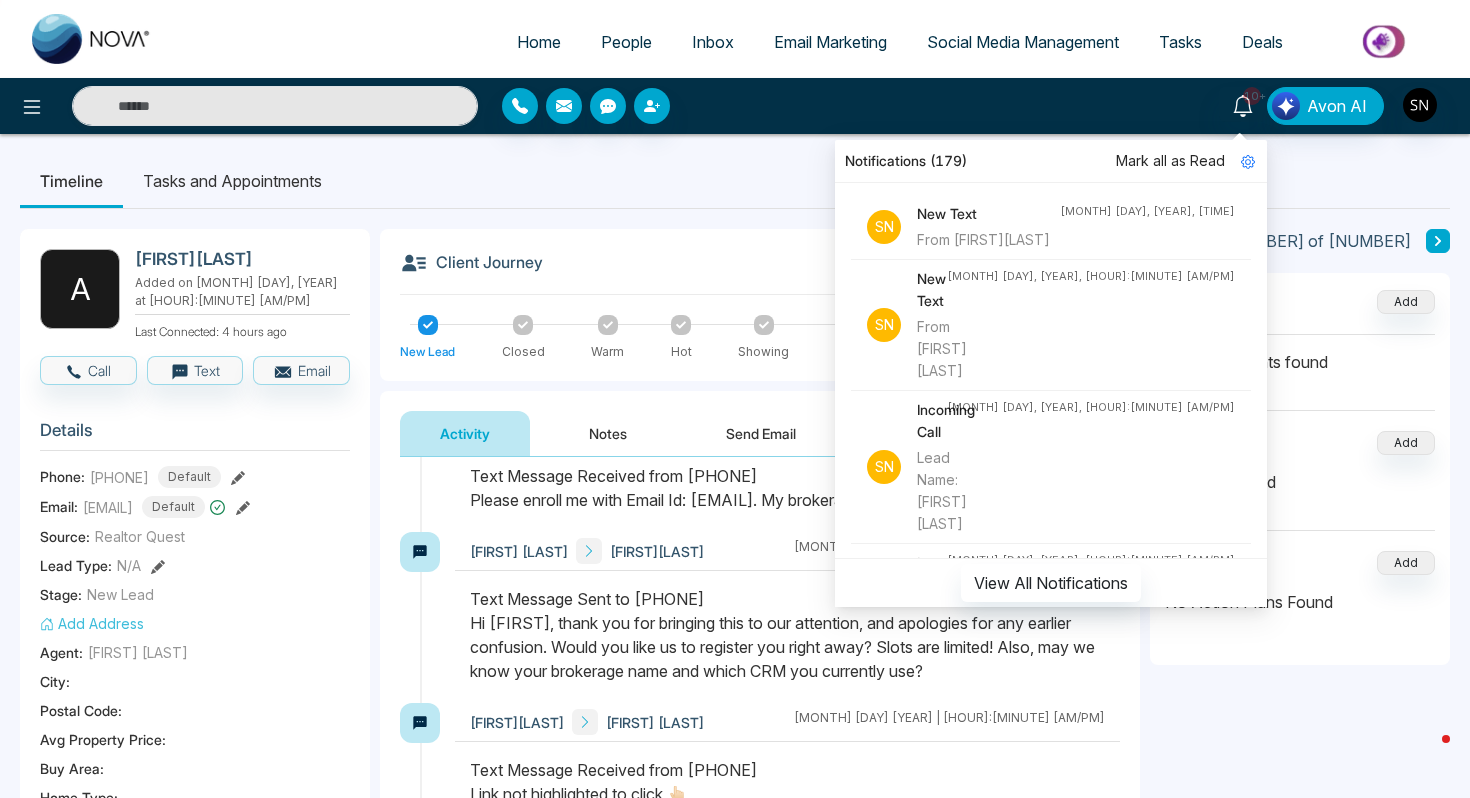 scroll, scrollTop: 75, scrollLeft: 0, axis: vertical 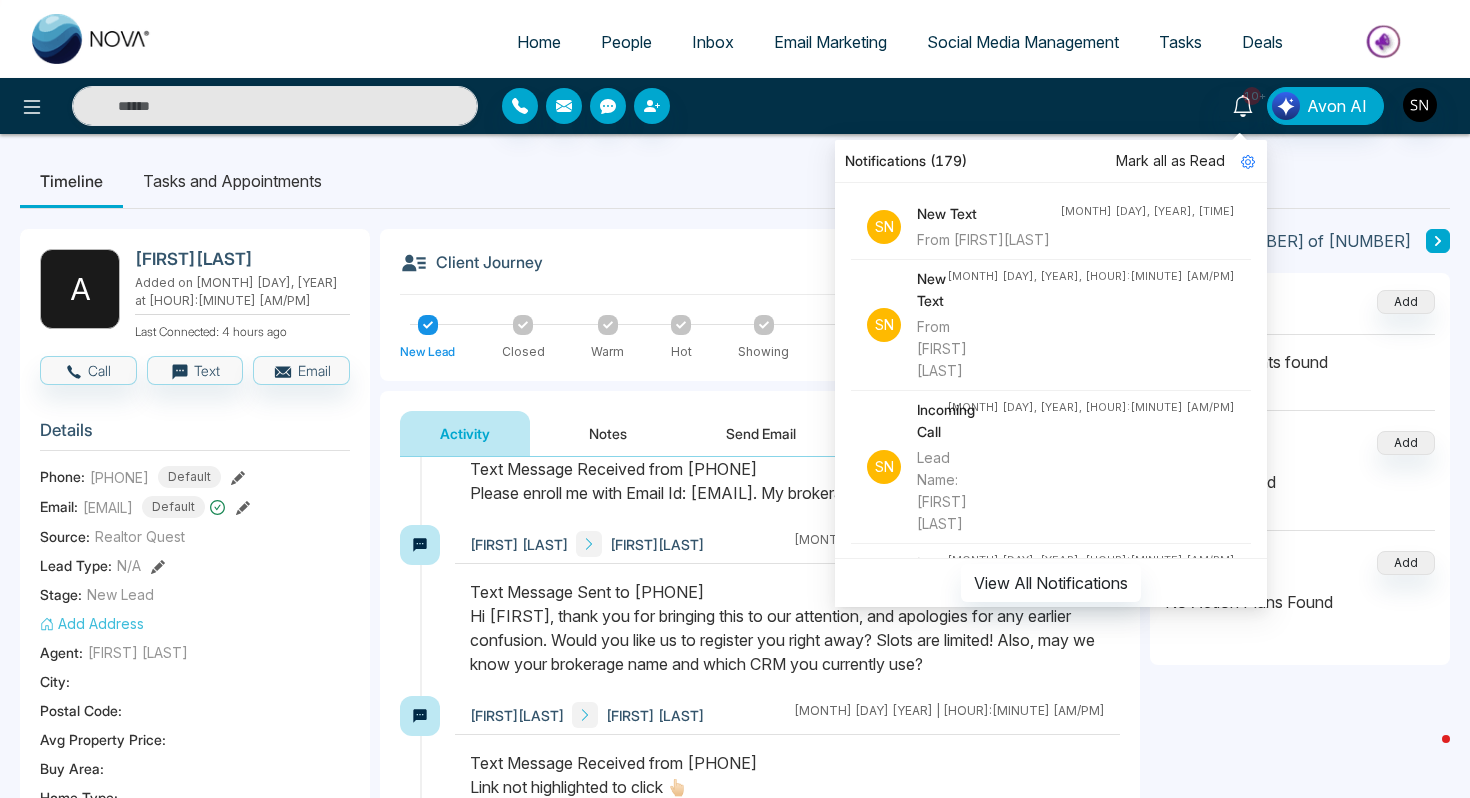 click on "[FIRST][LAST]" at bounding box center (657, 544) 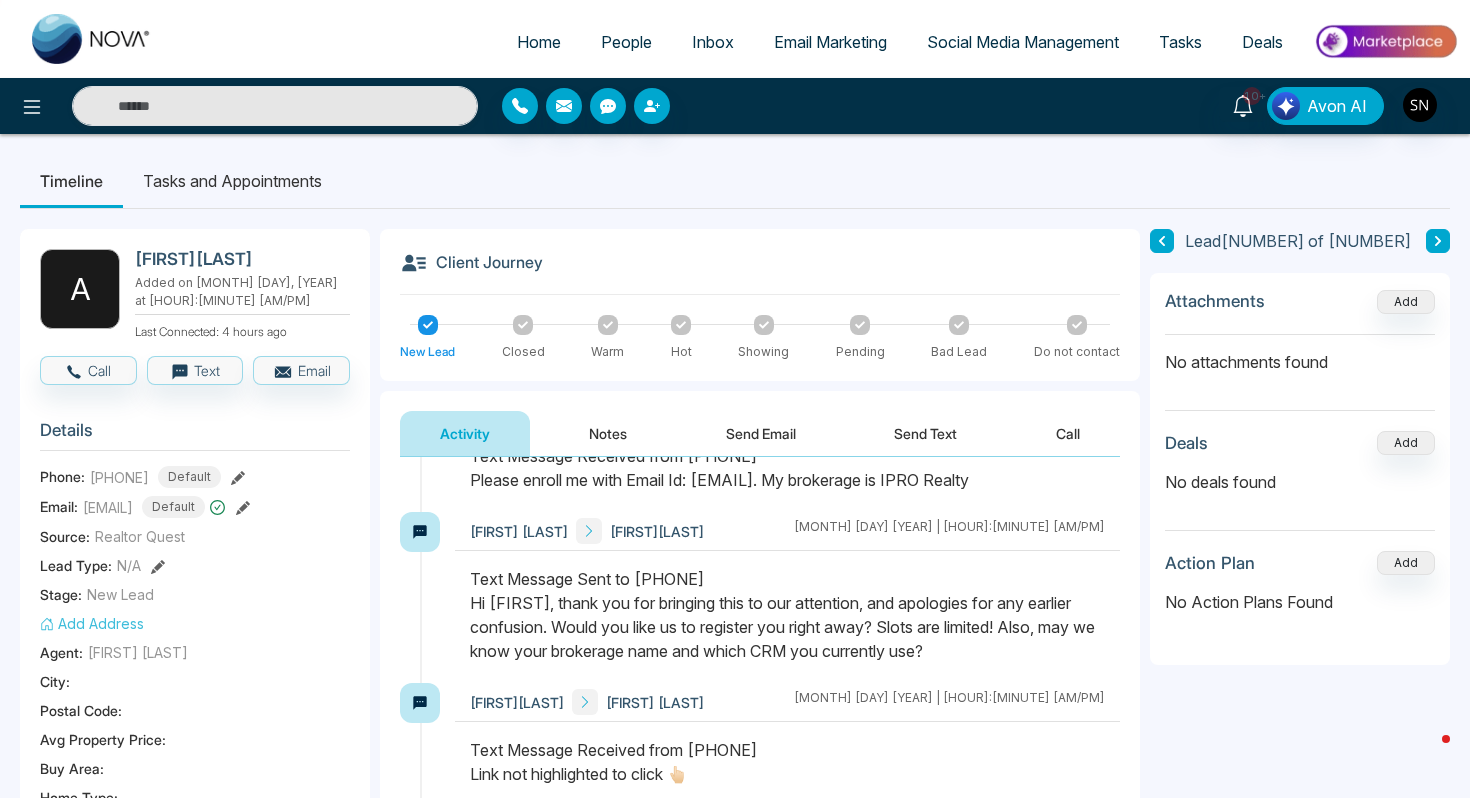scroll, scrollTop: 124, scrollLeft: 0, axis: vertical 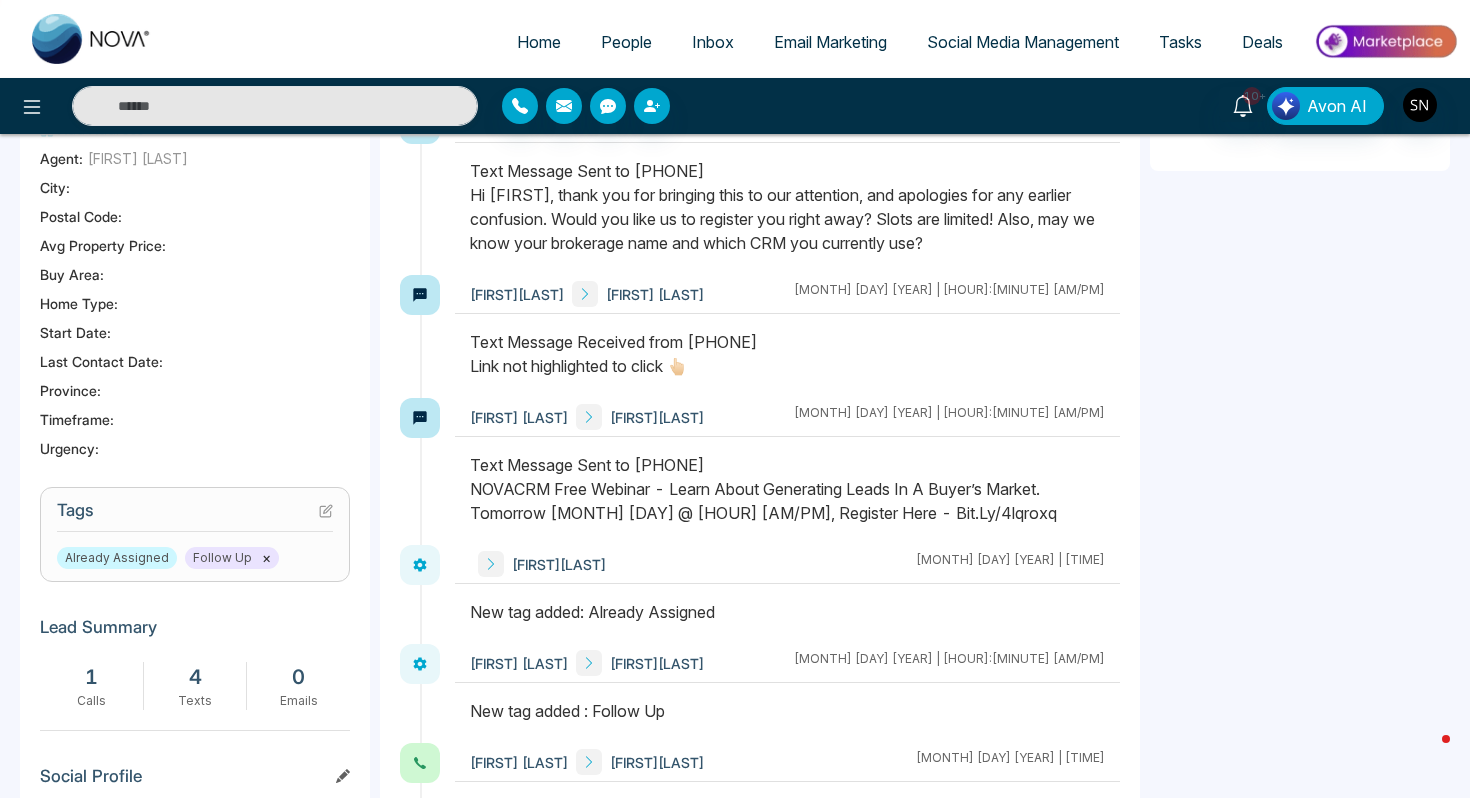 click on "People" at bounding box center (626, 42) 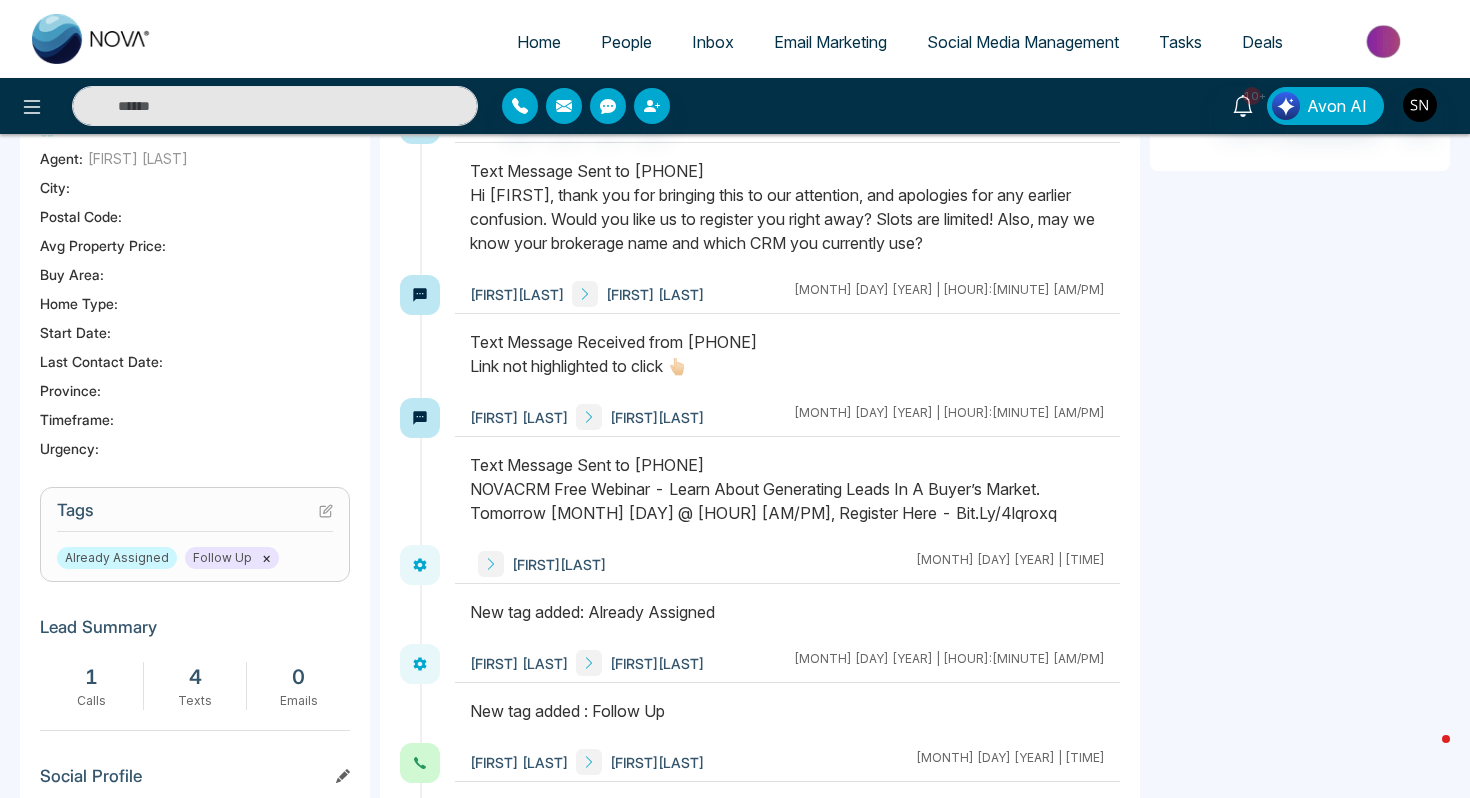scroll, scrollTop: 0, scrollLeft: 0, axis: both 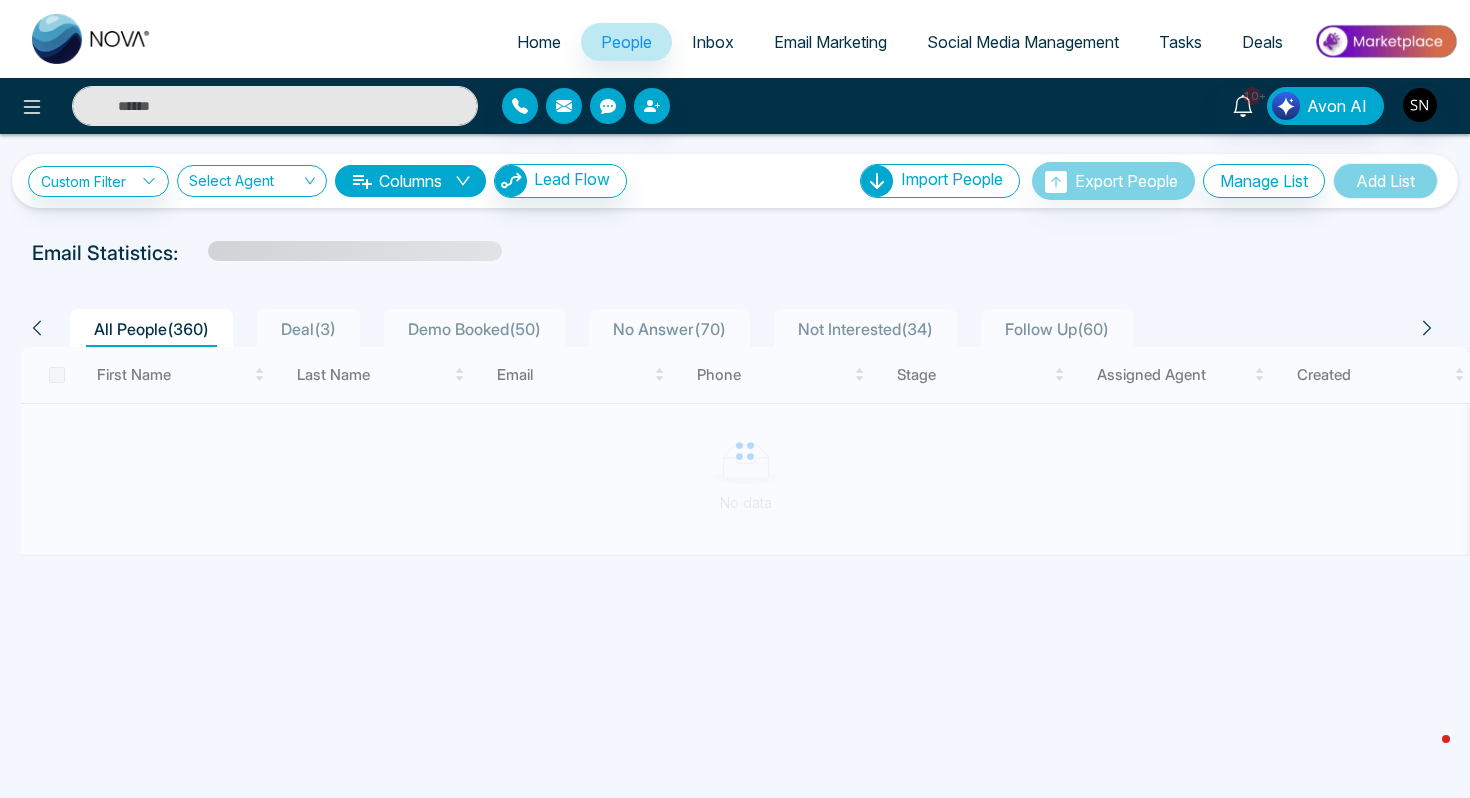 click at bounding box center [275, 106] 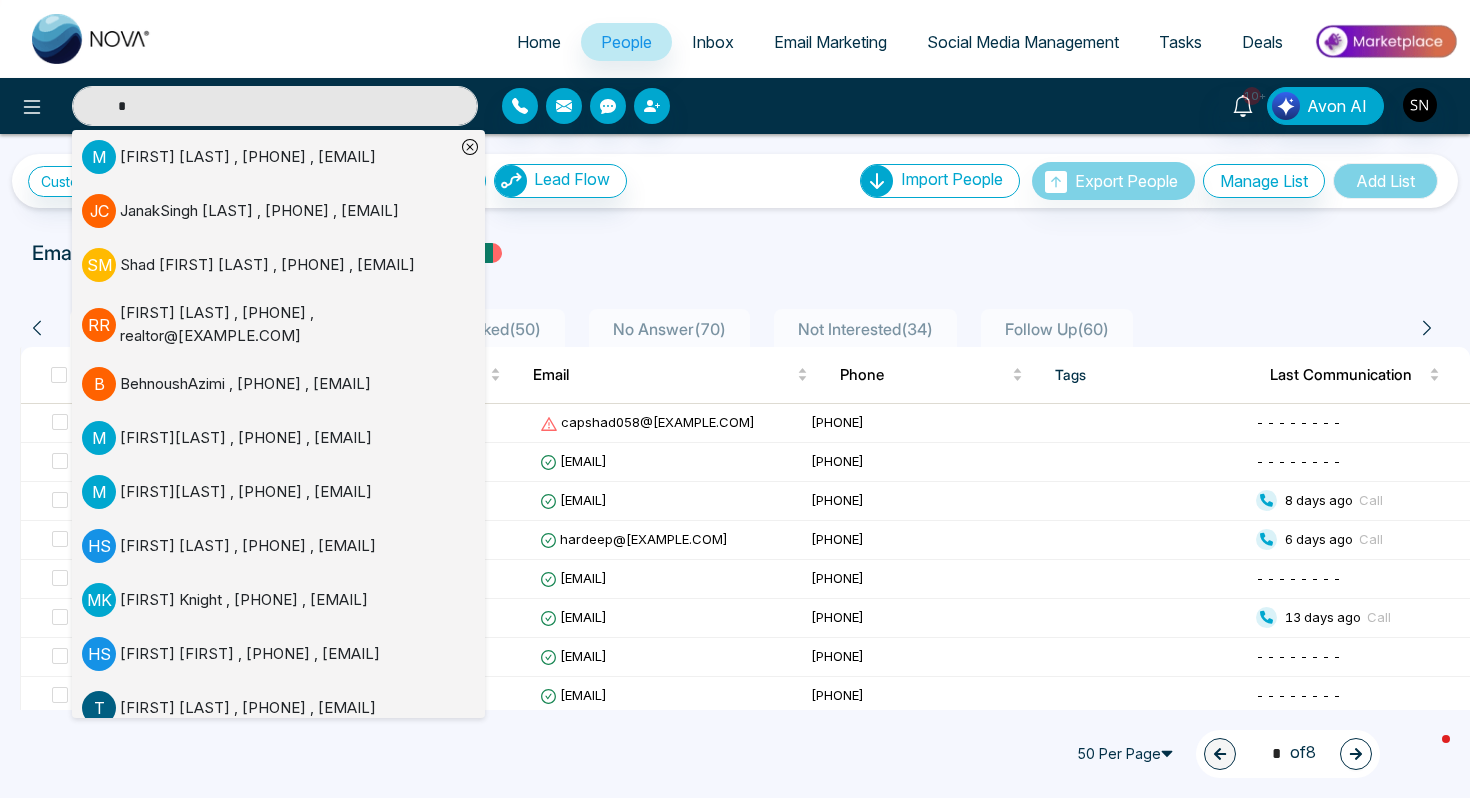 type on "*" 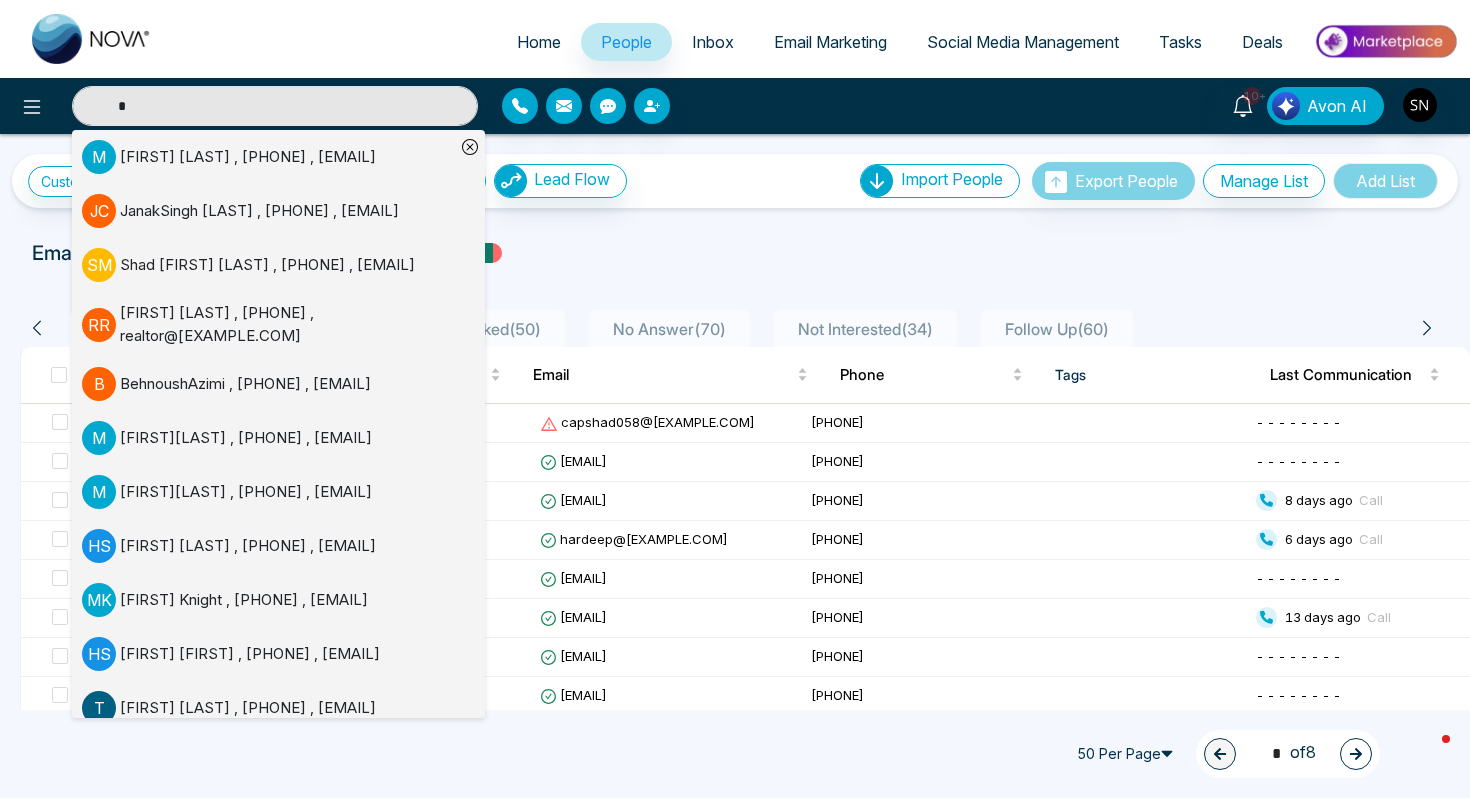 click on "Mayur Mistry     , +16478294965   , mayur.rrea@gmail.com" at bounding box center [248, 157] 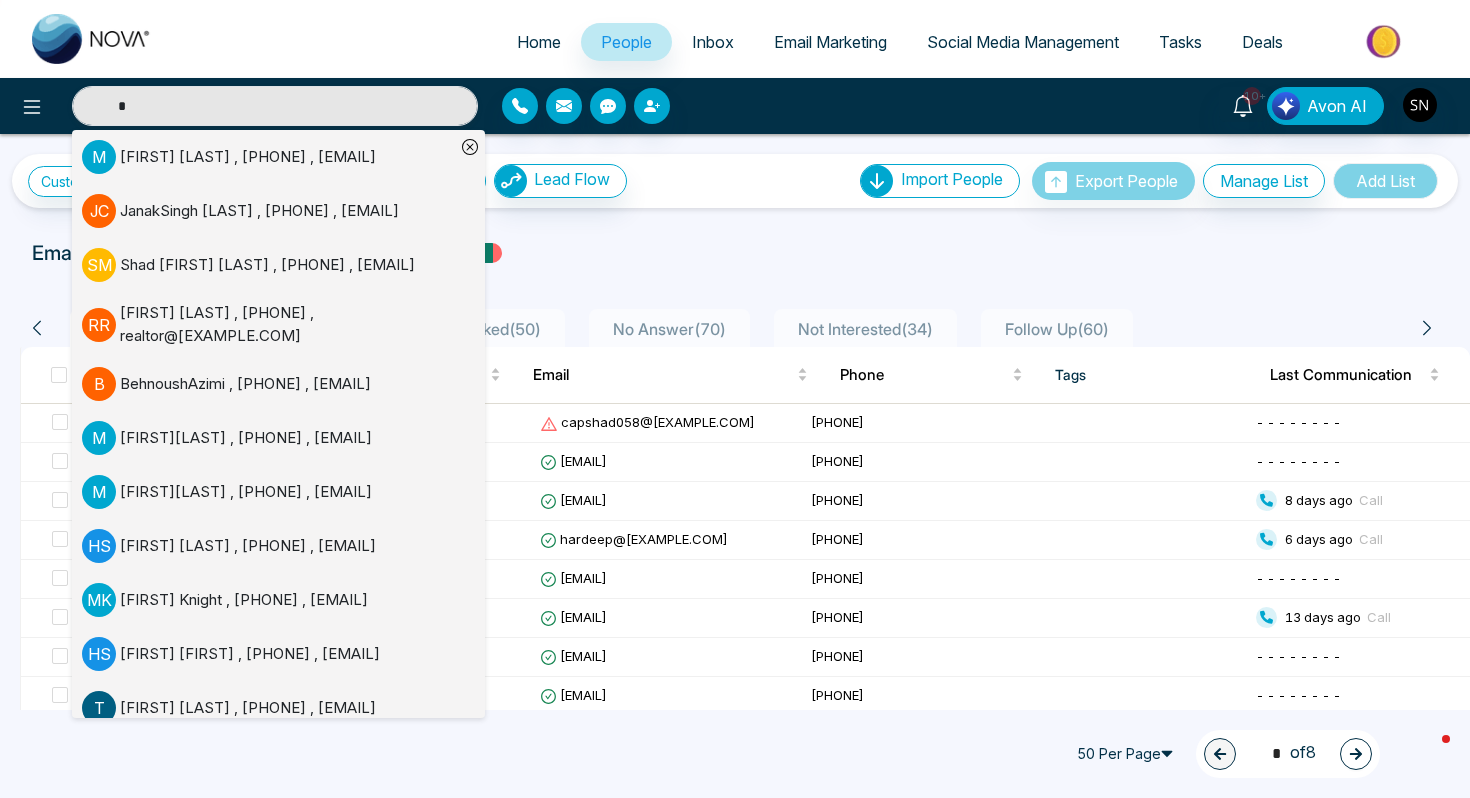 type 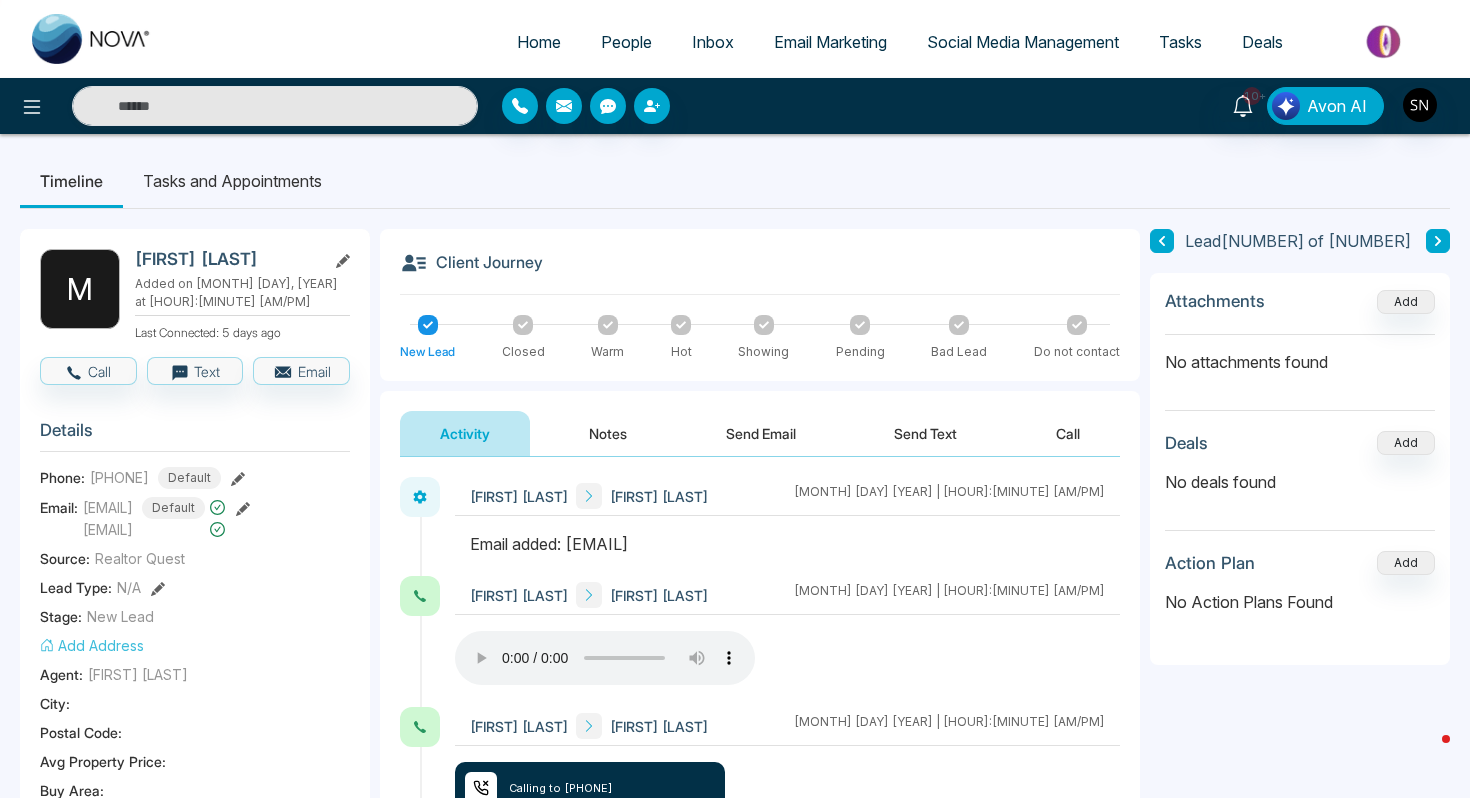 click on "People" at bounding box center [626, 42] 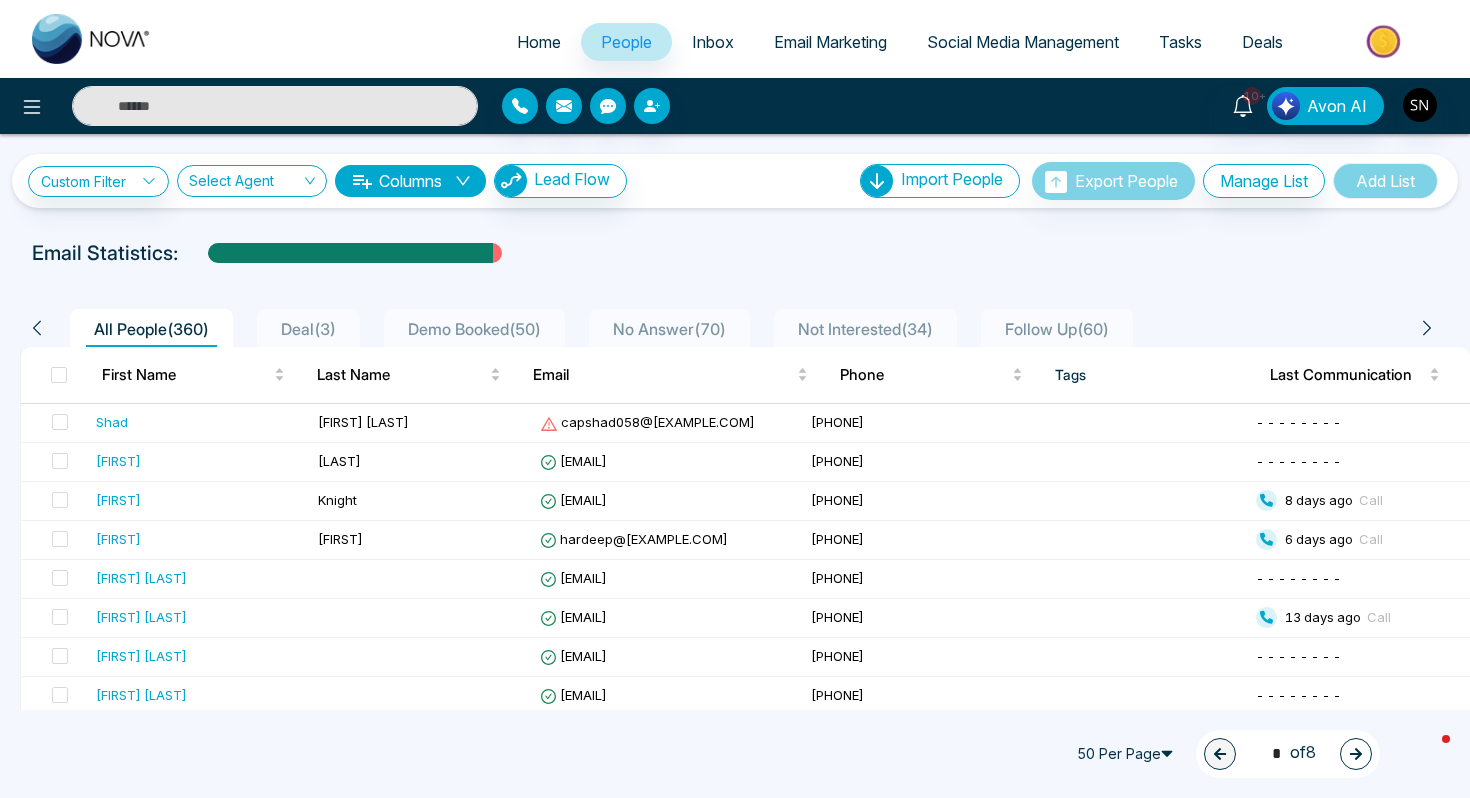 click at bounding box center [275, 106] 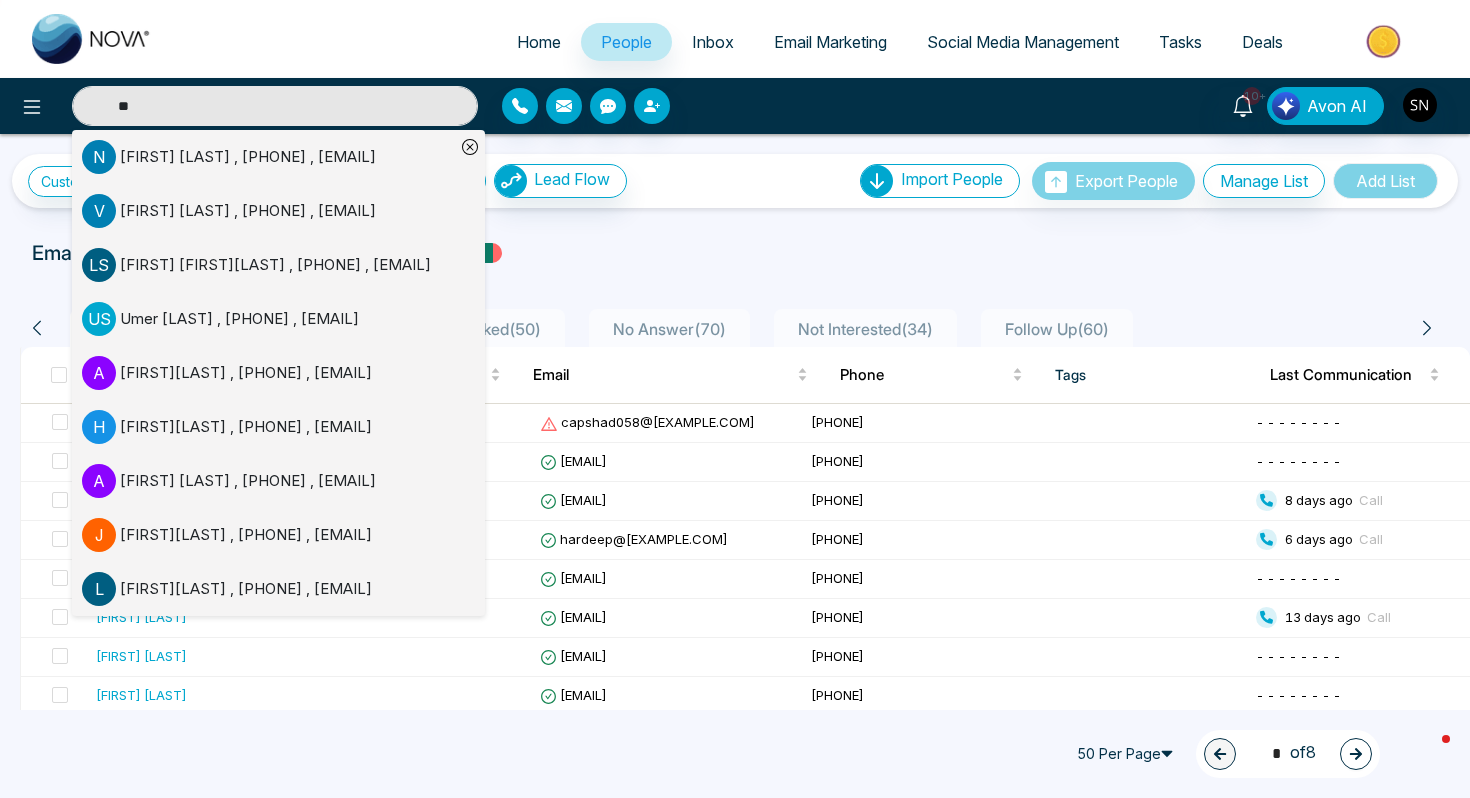 type on "**" 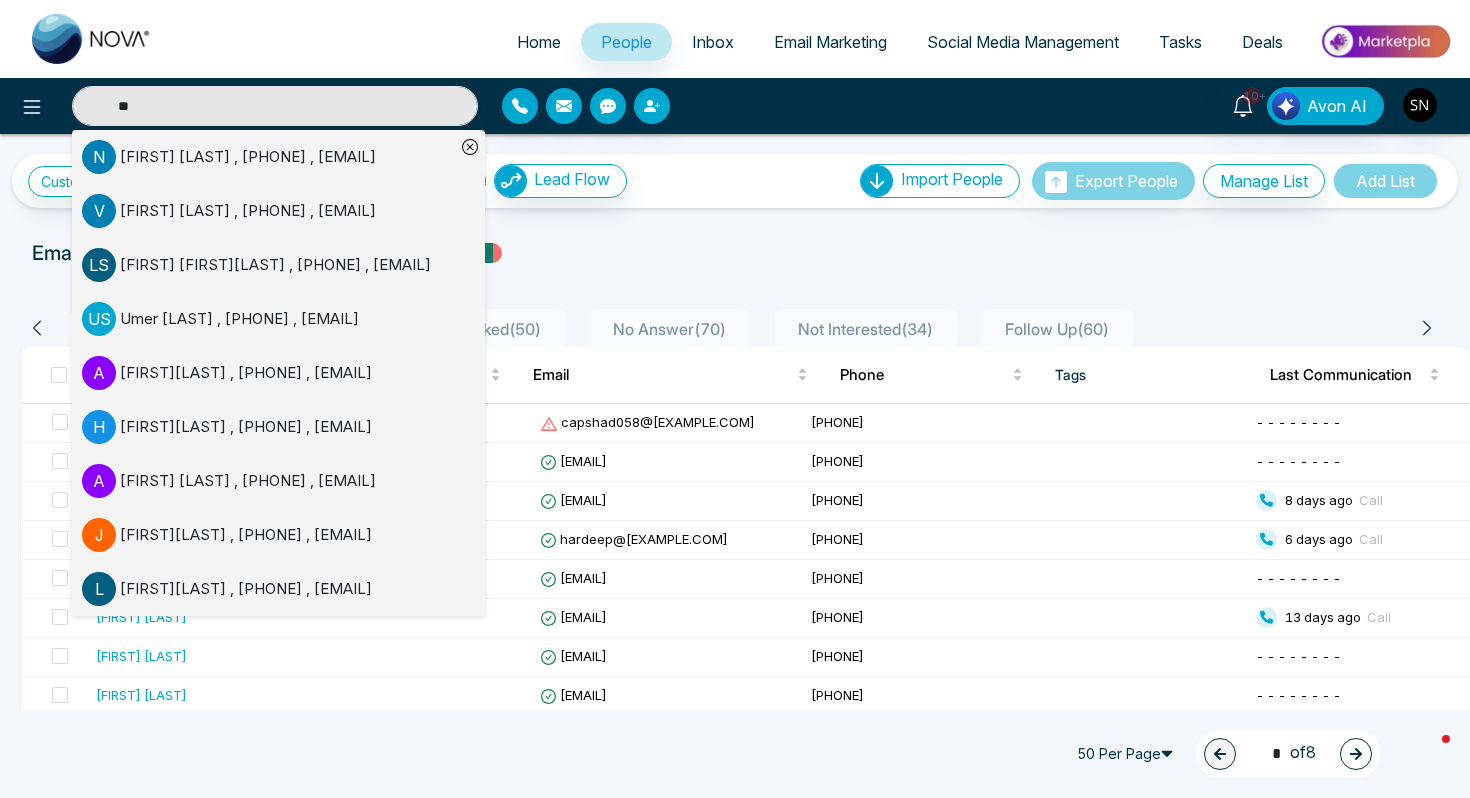 click on "Umer Saghir , [PHONE] , umersaghir100@example.com" at bounding box center [239, 319] 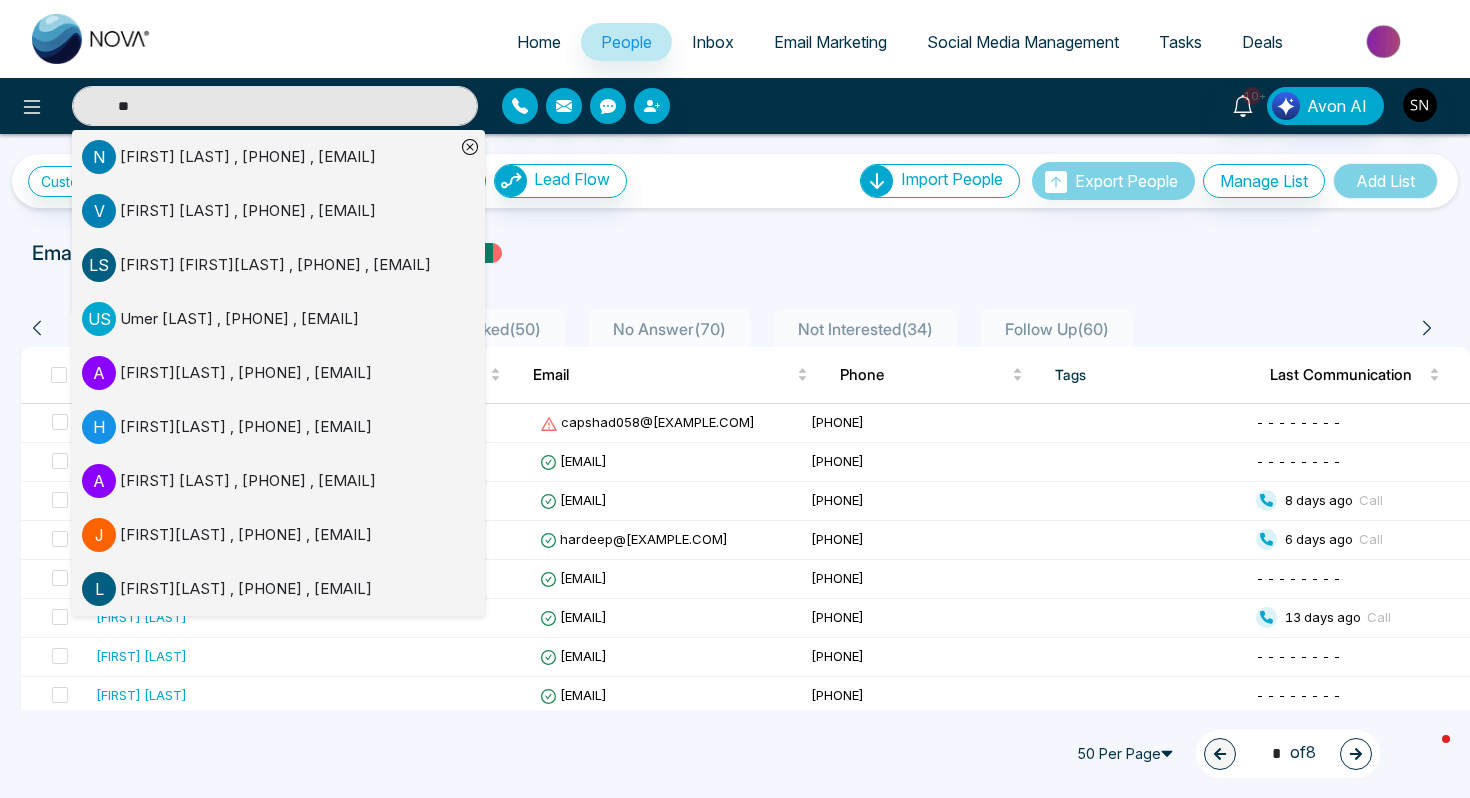 type 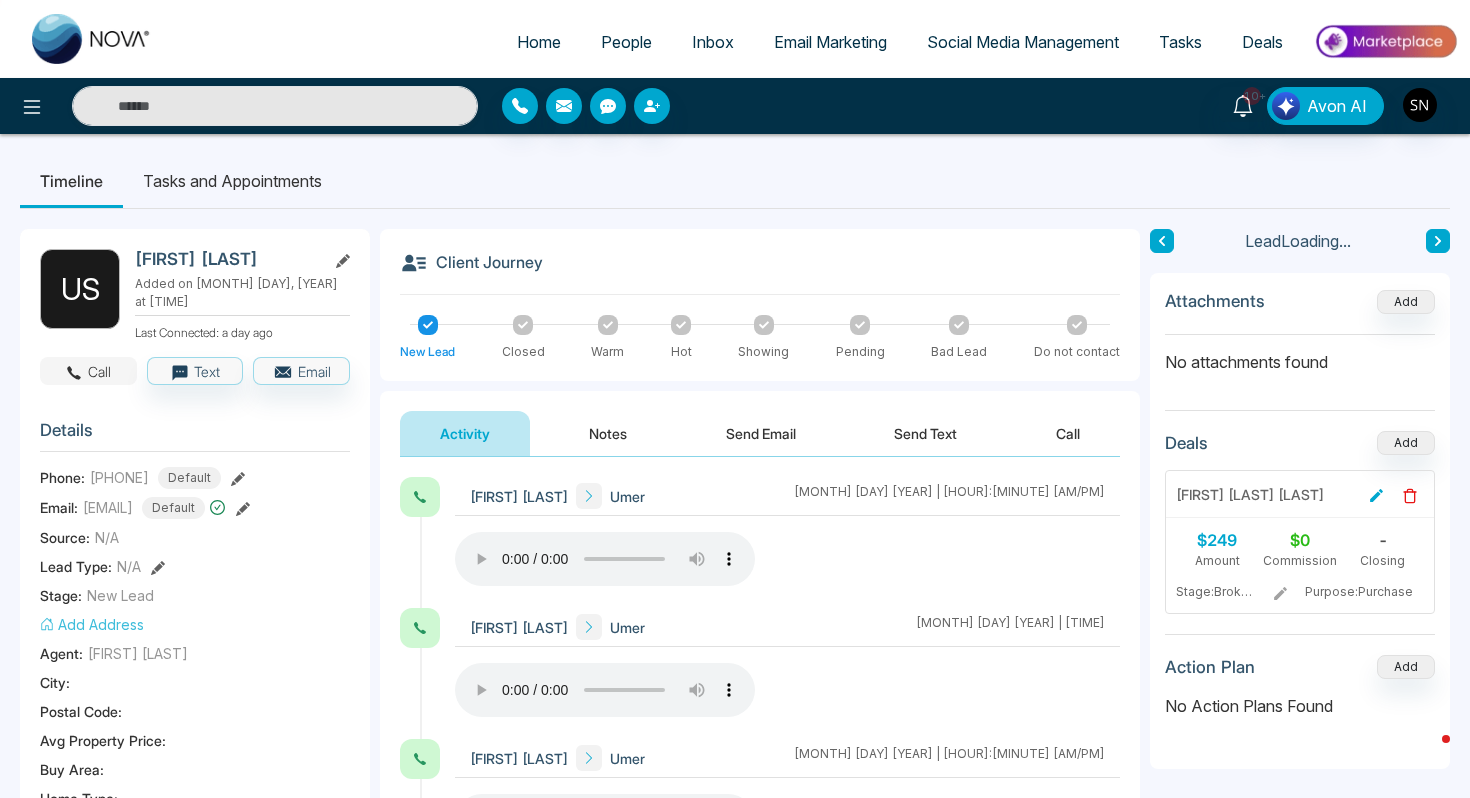 click 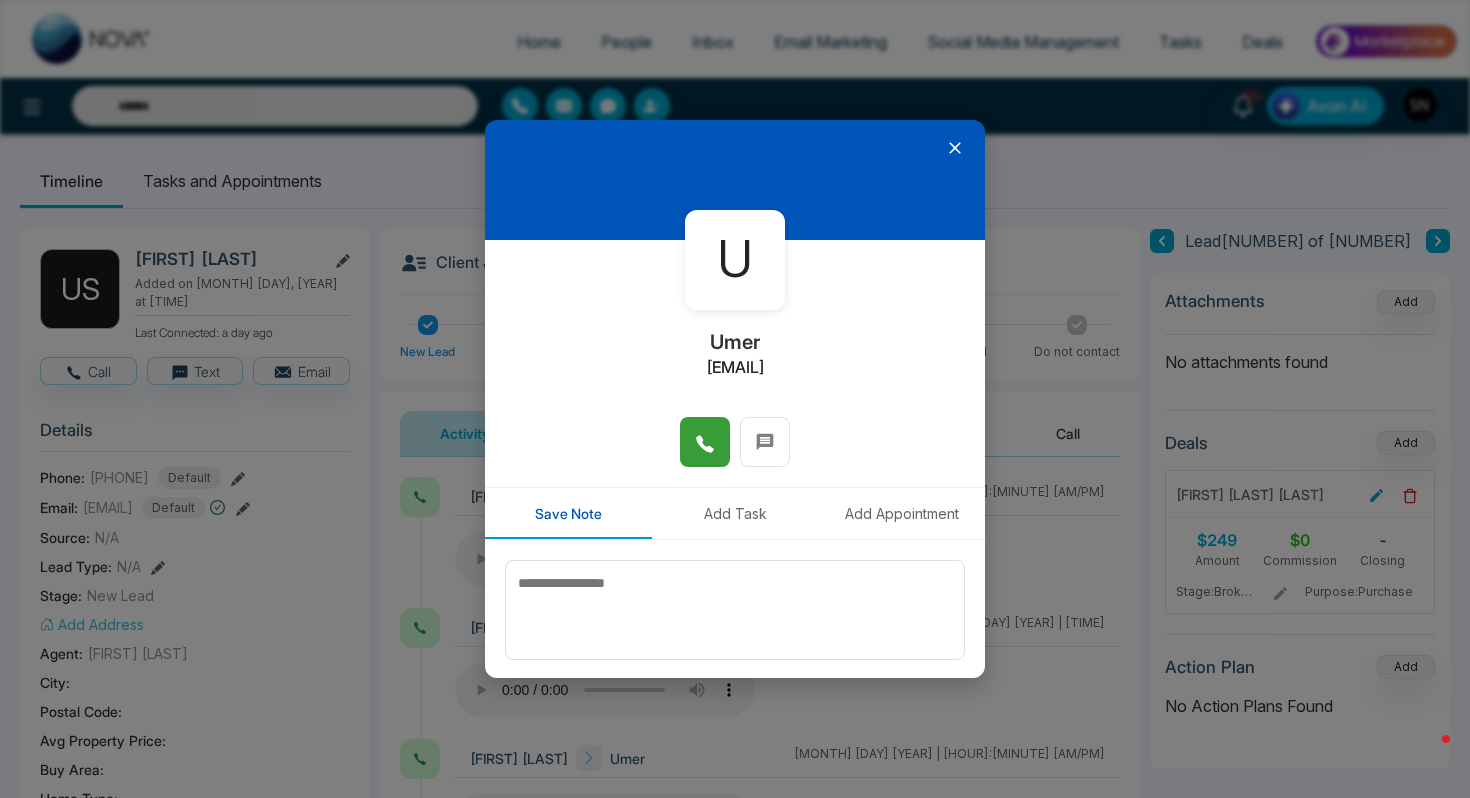 click at bounding box center (705, 442) 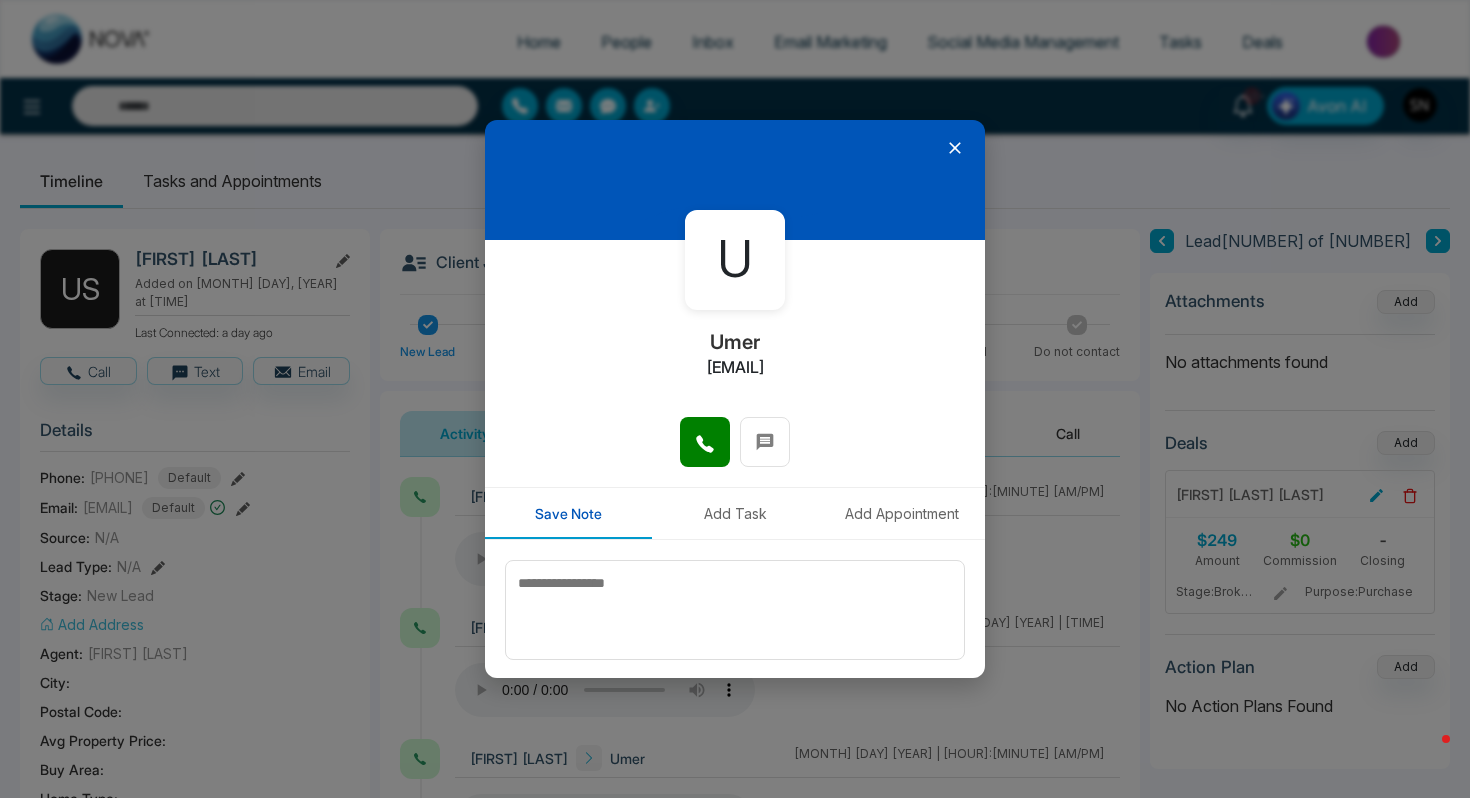 click at bounding box center (705, 442) 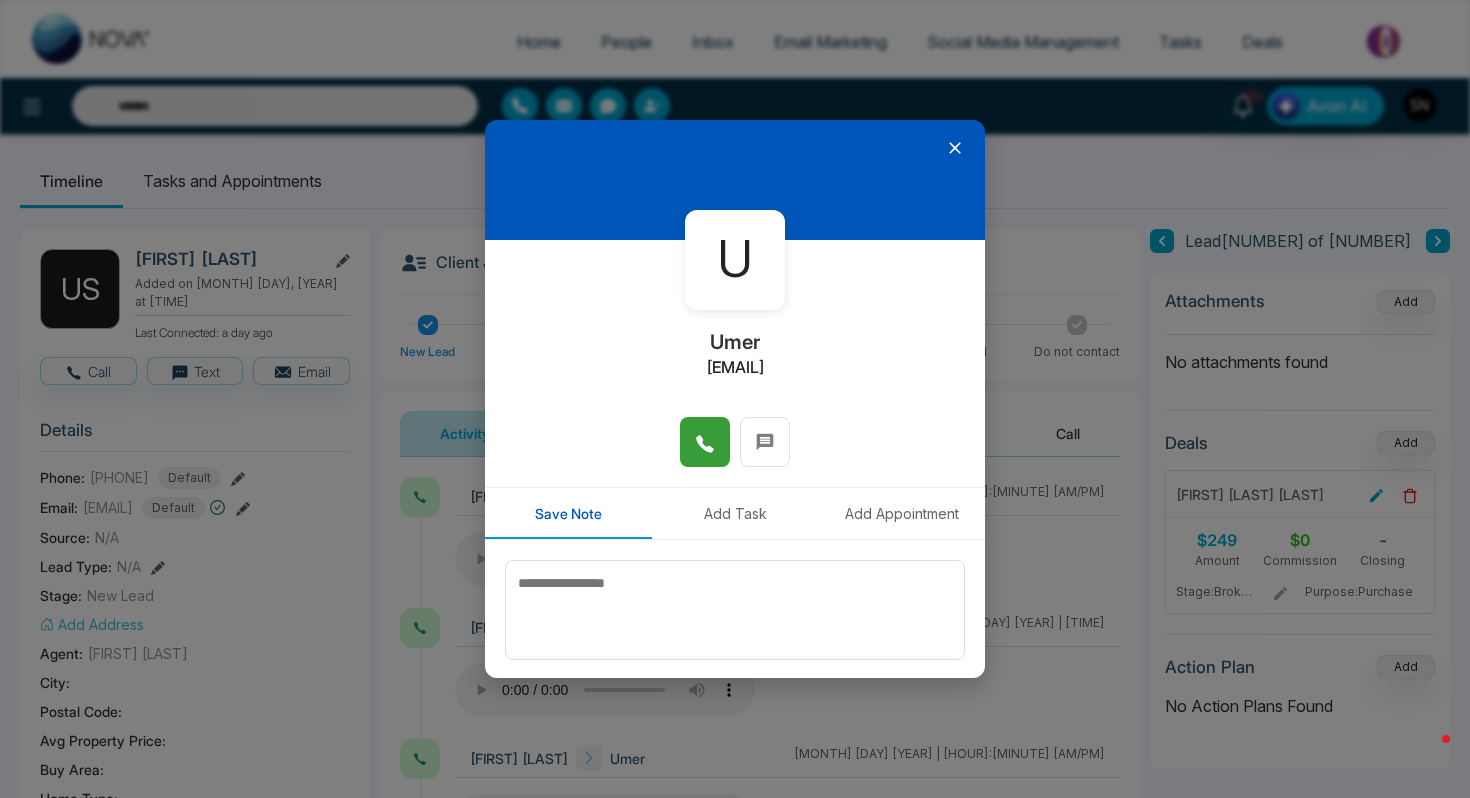 click at bounding box center (705, 442) 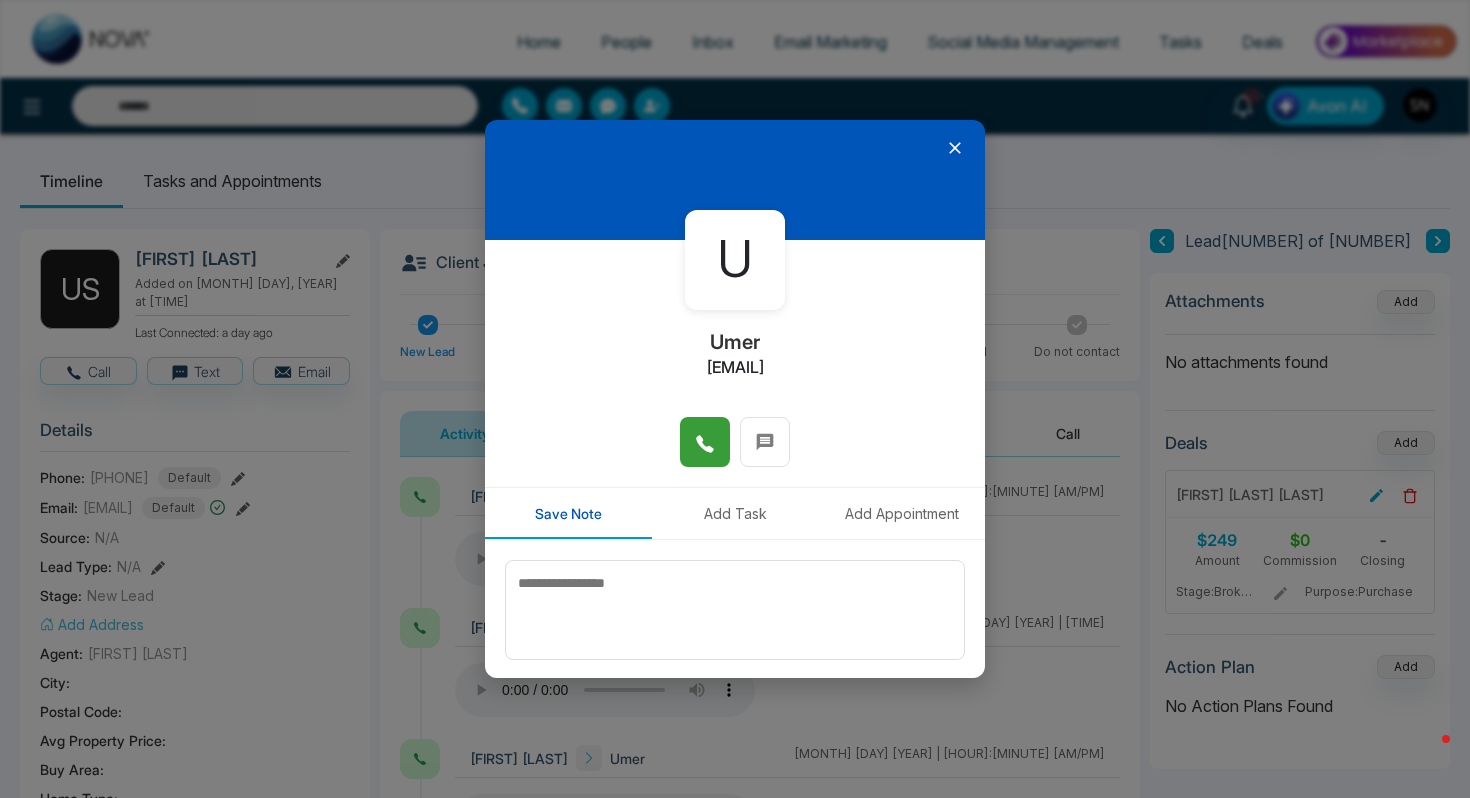 click at bounding box center [705, 442] 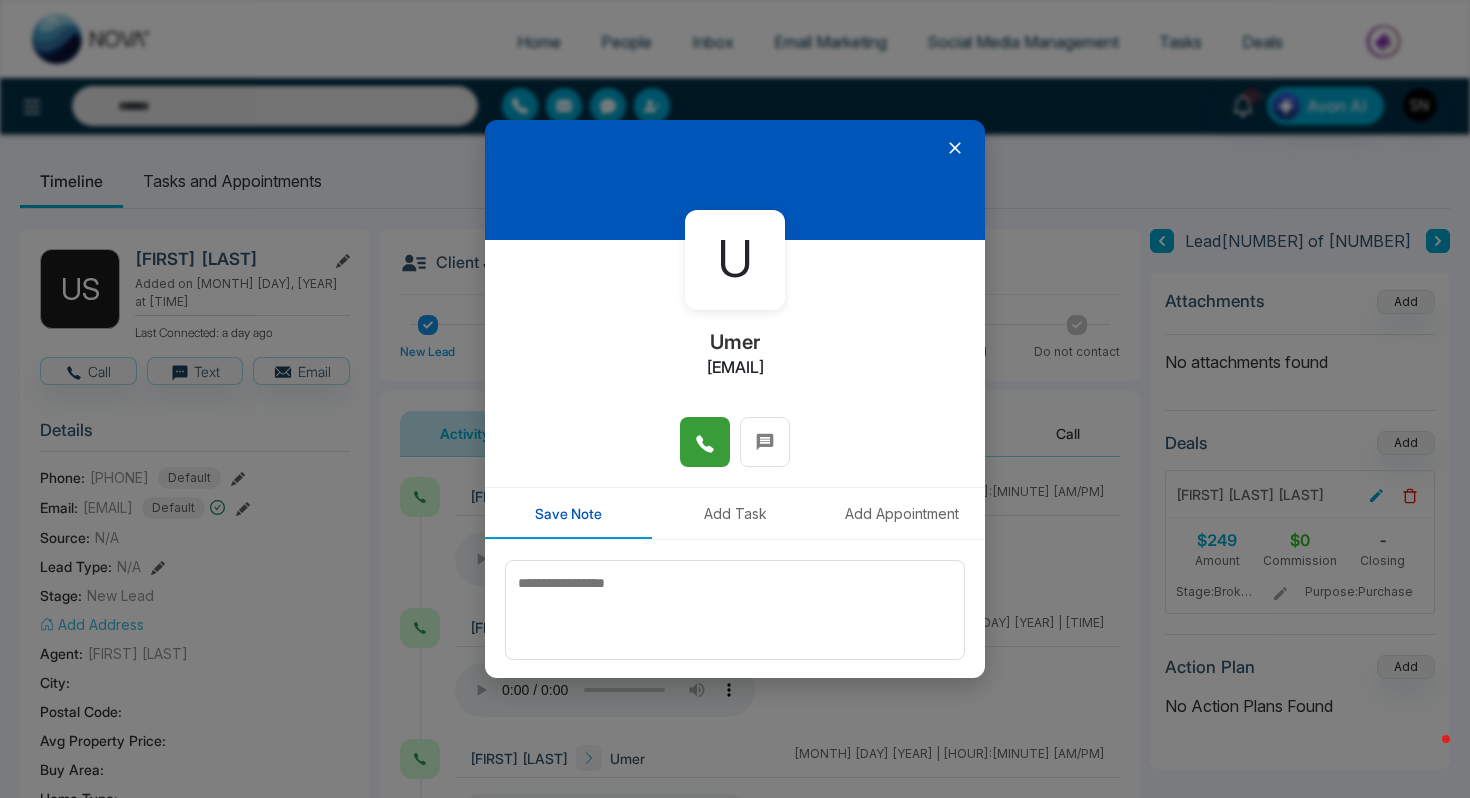 click at bounding box center (705, 442) 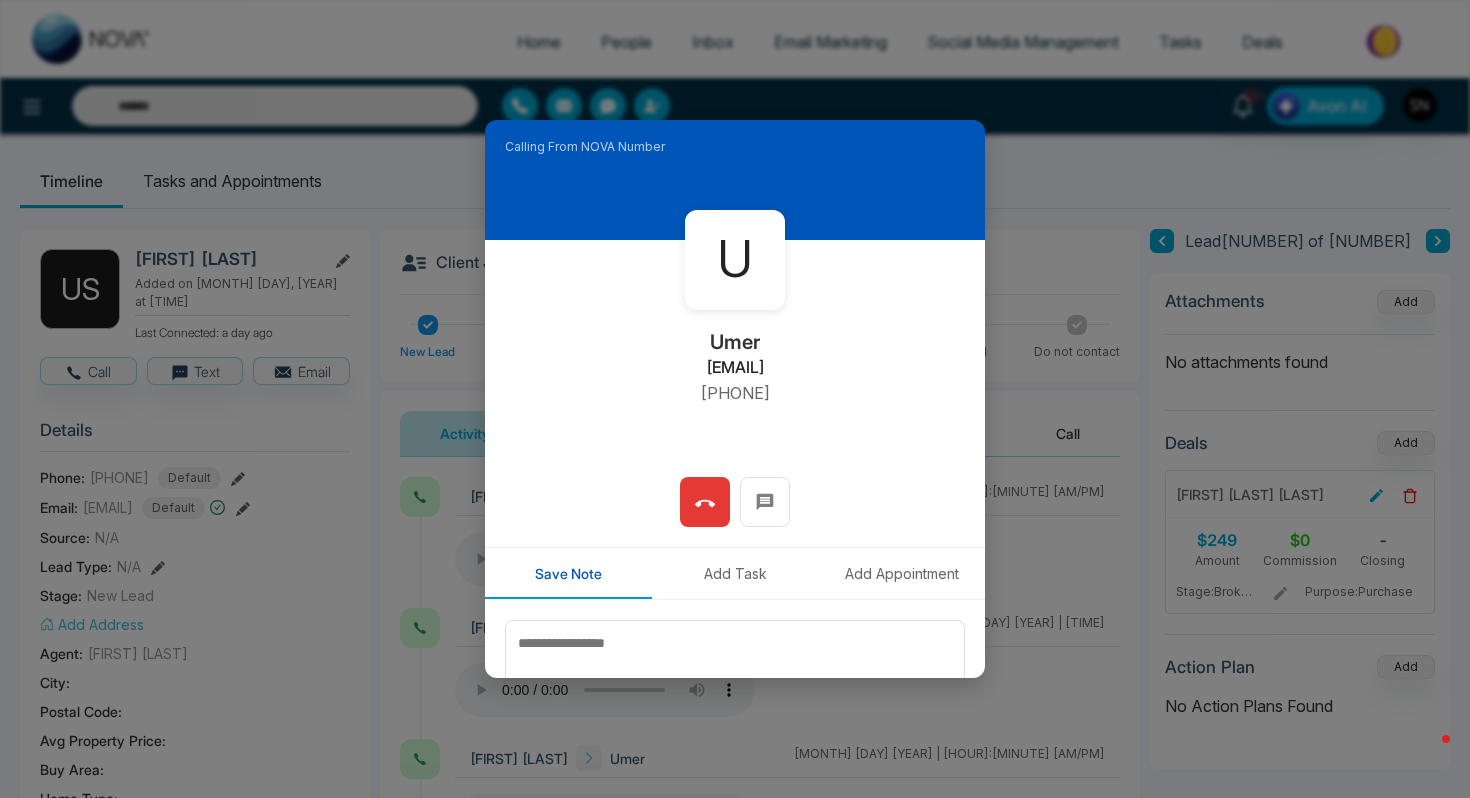 click at bounding box center (705, 502) 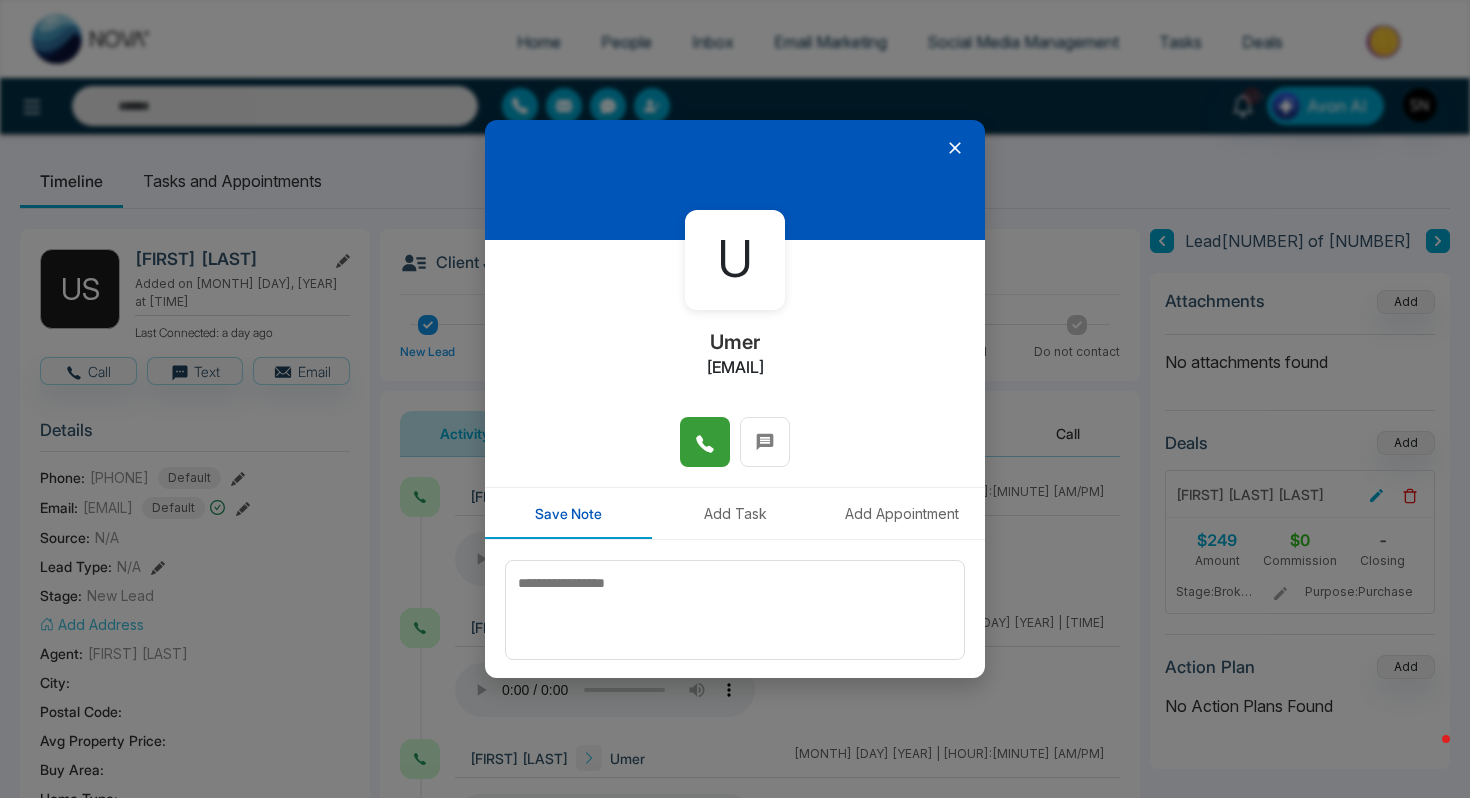 click at bounding box center (705, 442) 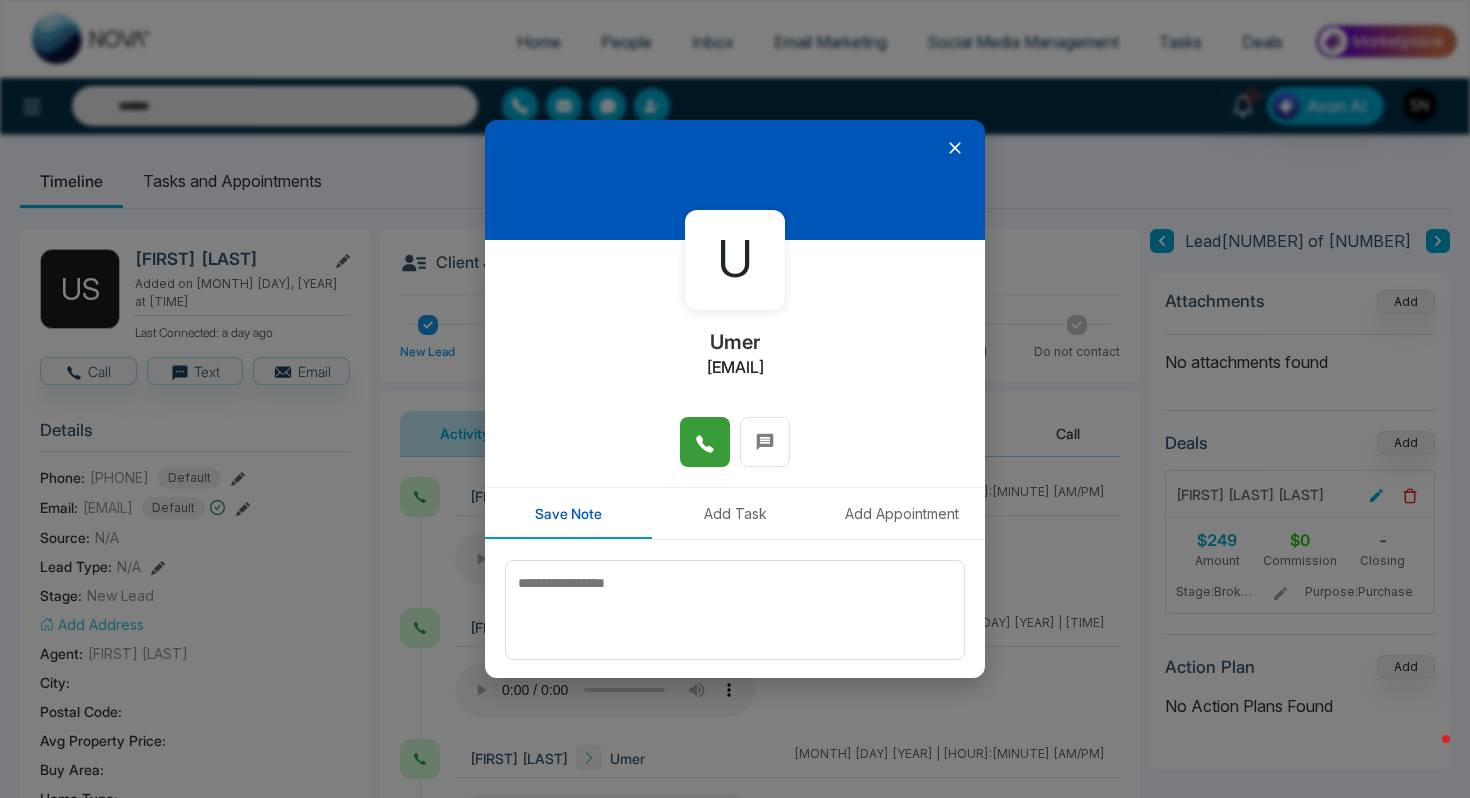 click at bounding box center (705, 442) 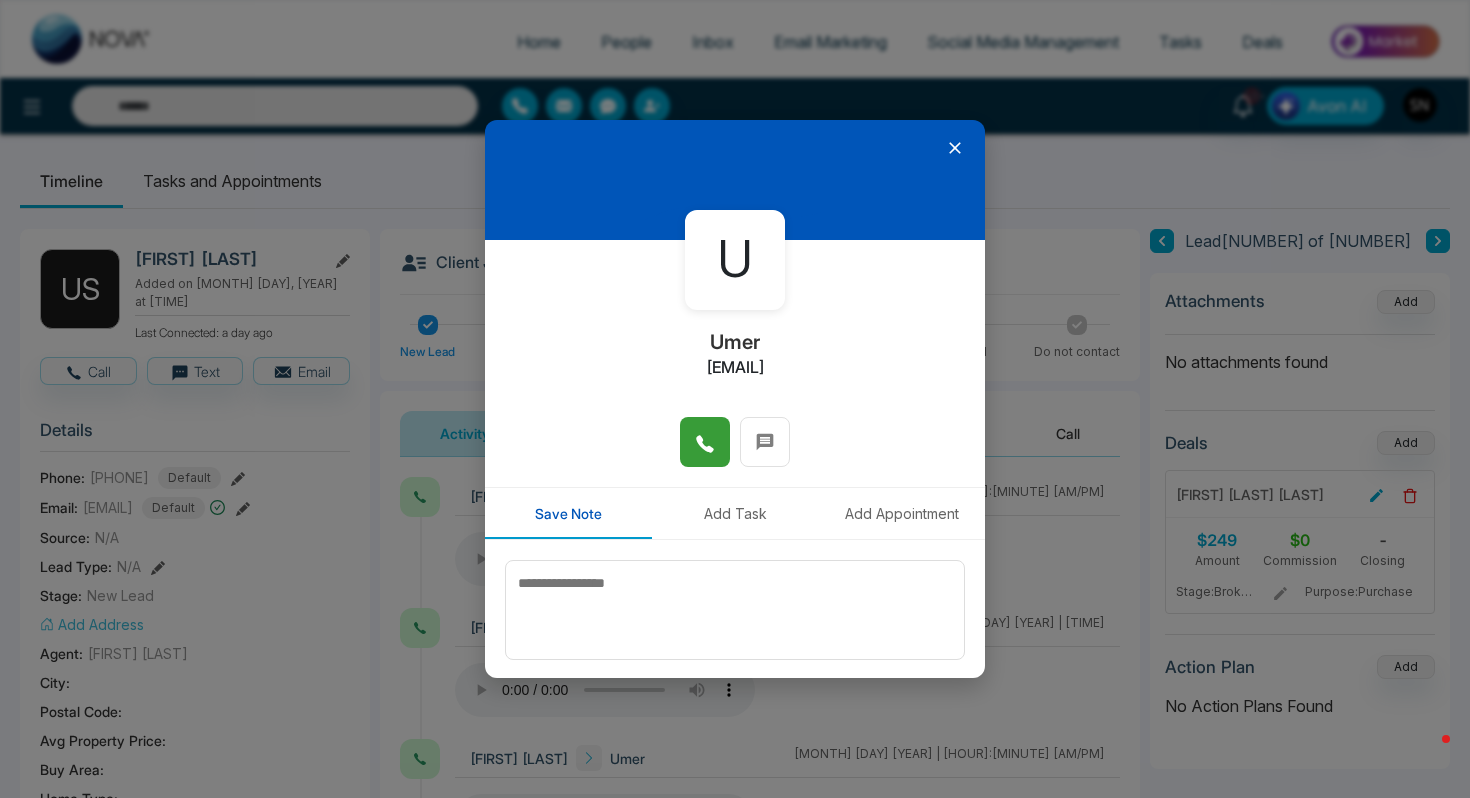 click at bounding box center [705, 442] 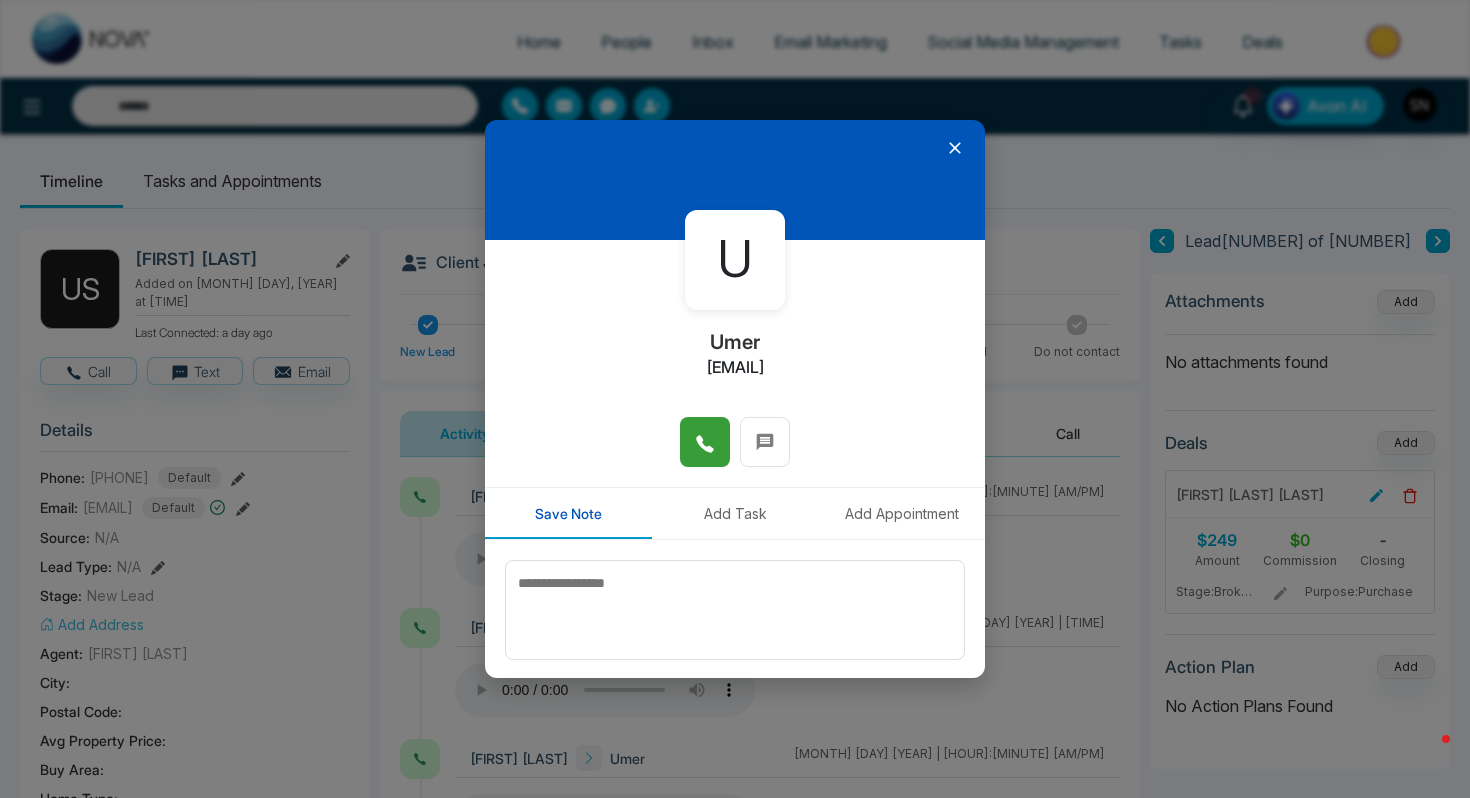 click at bounding box center (705, 442) 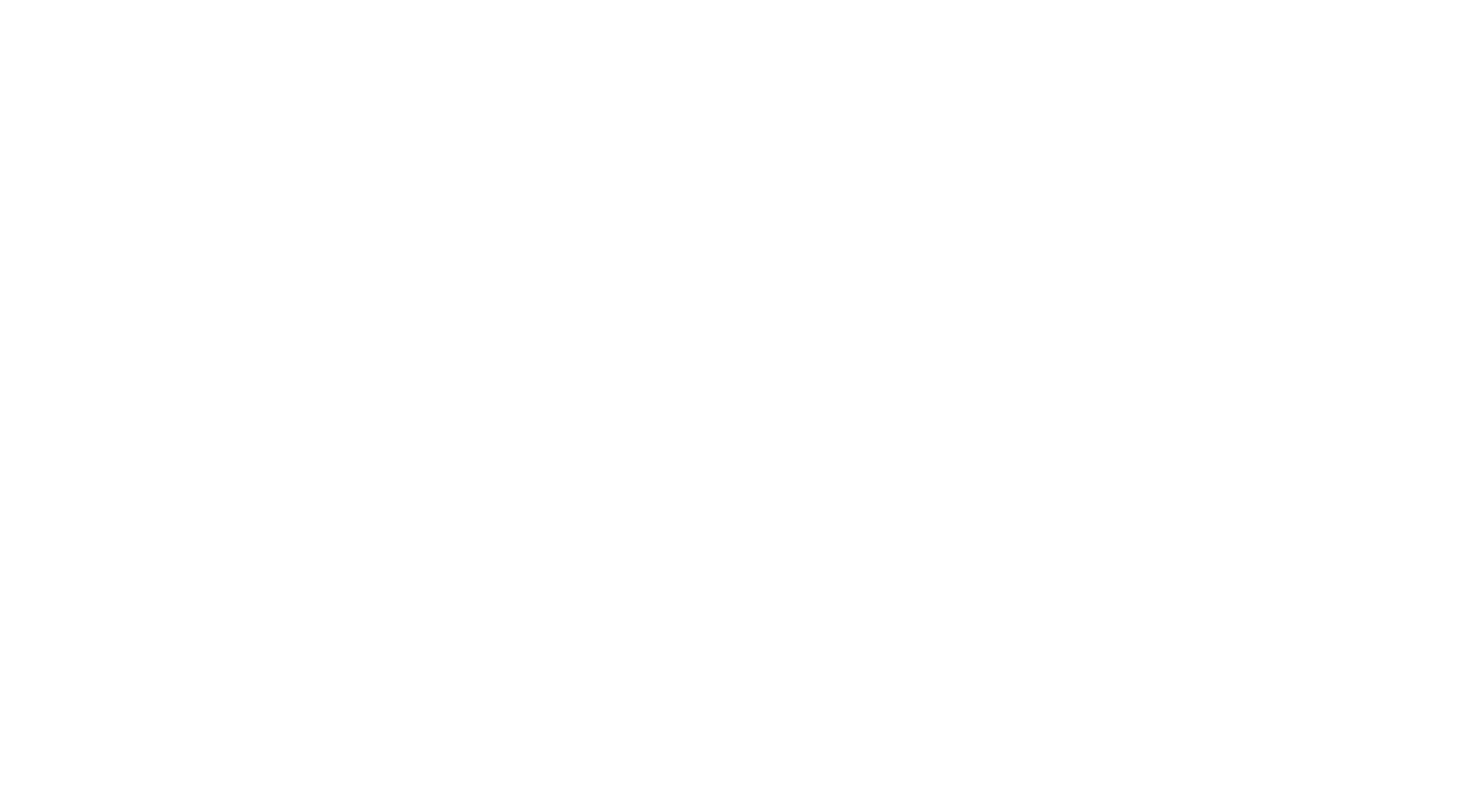 scroll, scrollTop: 0, scrollLeft: 0, axis: both 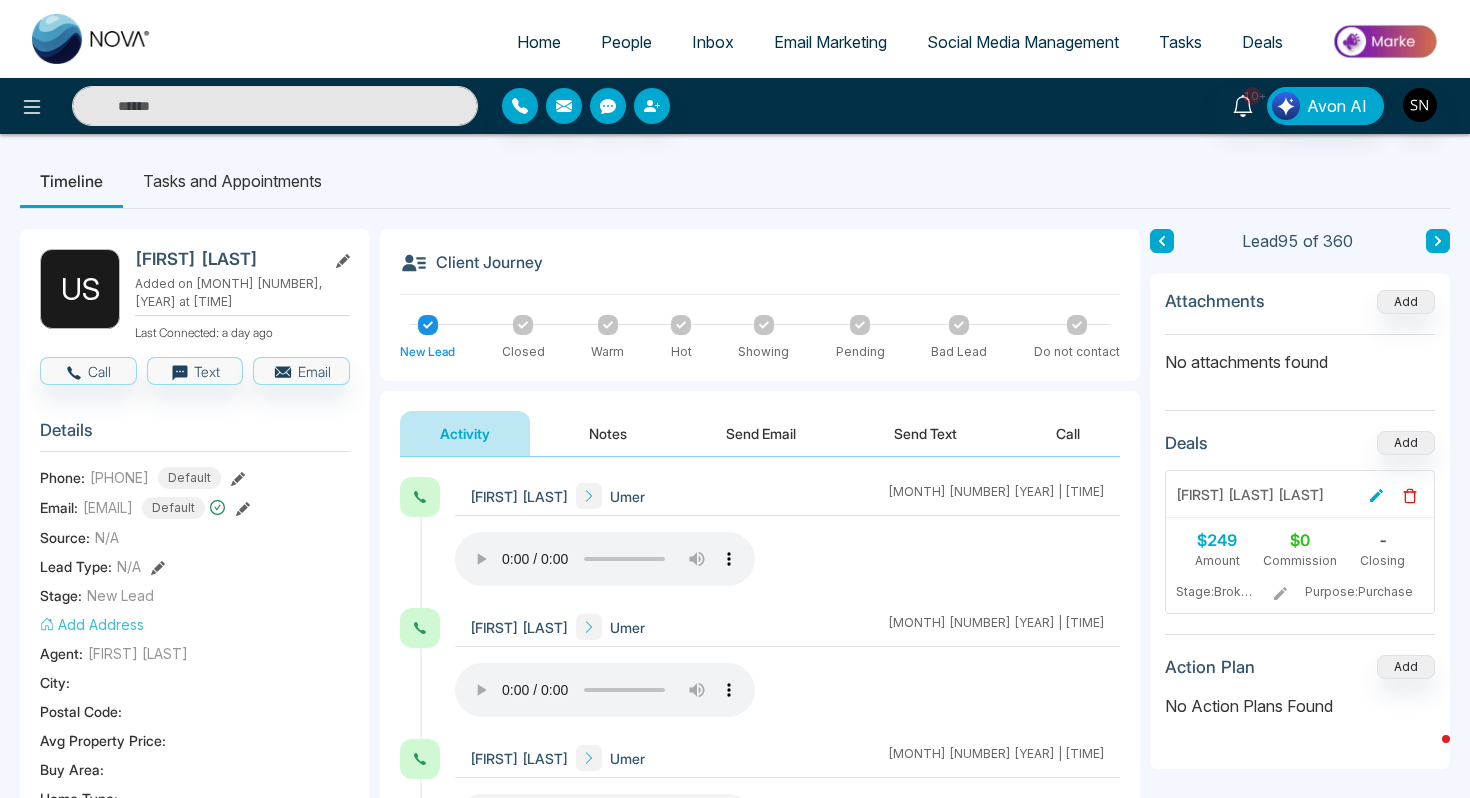 click on "U S Umer Saghir Added on   May 26, 2025 at 05:22 PM Last Connected:   a day ago   Call   Text   Email Details Phone: +16478798424 Default Email: umersaghir100@gmail.com Default Source: N/A Lead Type: N/A Stage: New Lead Add Address Agent: Sam Nova City : Postal Code : Avg Property Price : Buy Area : Home Type : Start Date : Last Contact Date : Province : Timeframe : Urgency : Tags Demo Done   × Is this lead a Realtor? Lead Summary 15 Calls 0 Texts 0 Emails Social Profile   Not found Not found Not found Custom Lead Data Delete lead" at bounding box center [195, 930] 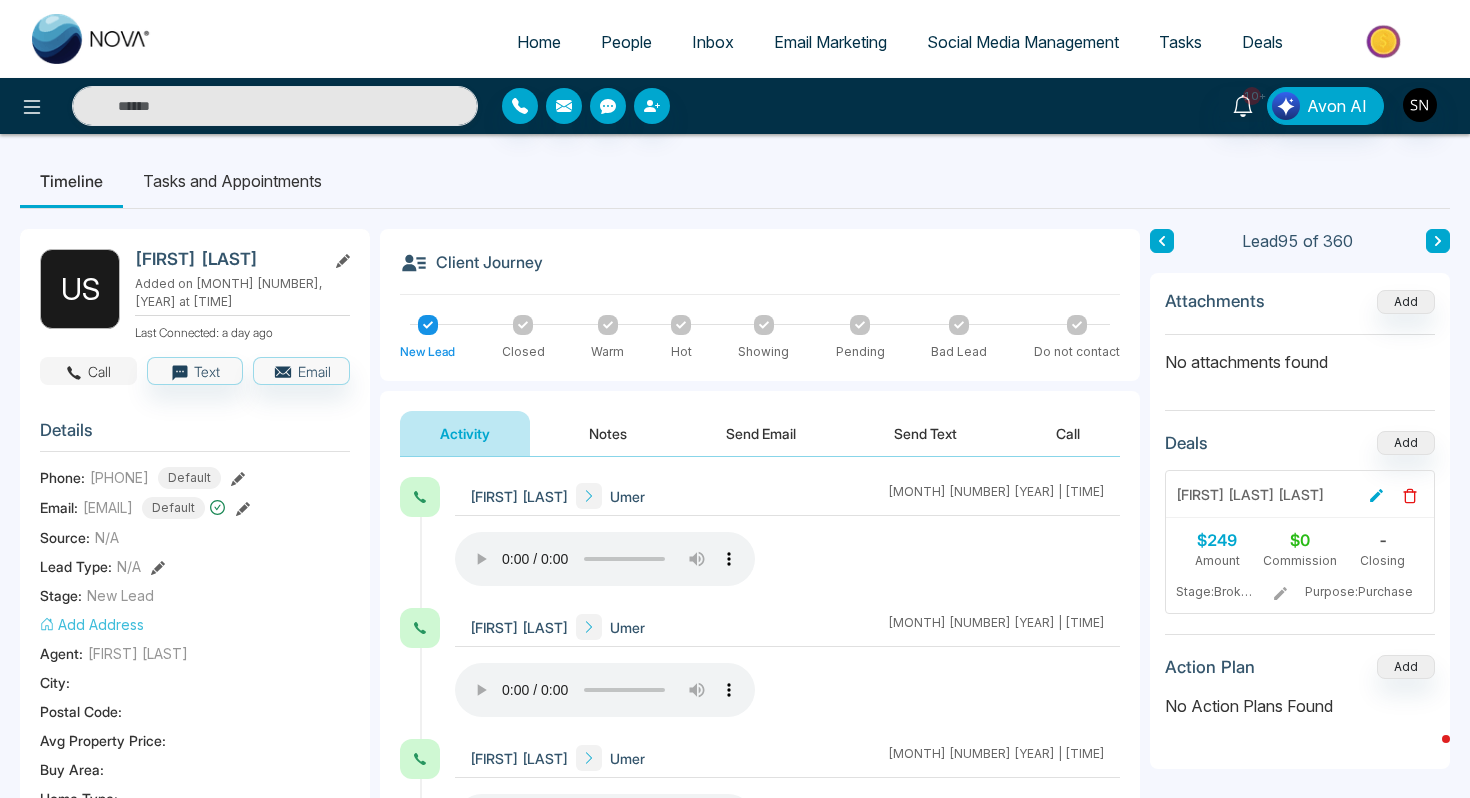 click on "Call" at bounding box center [88, 371] 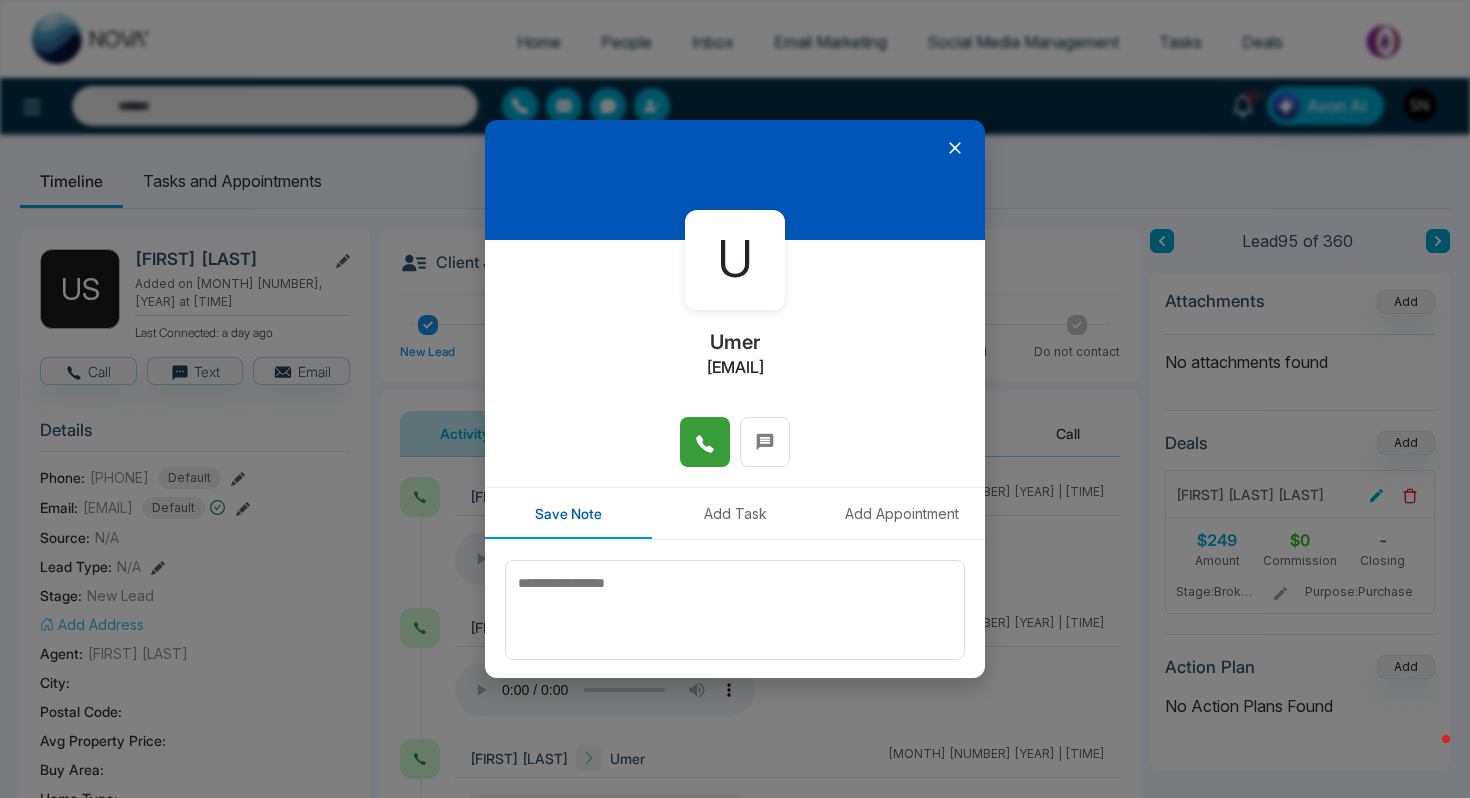 click 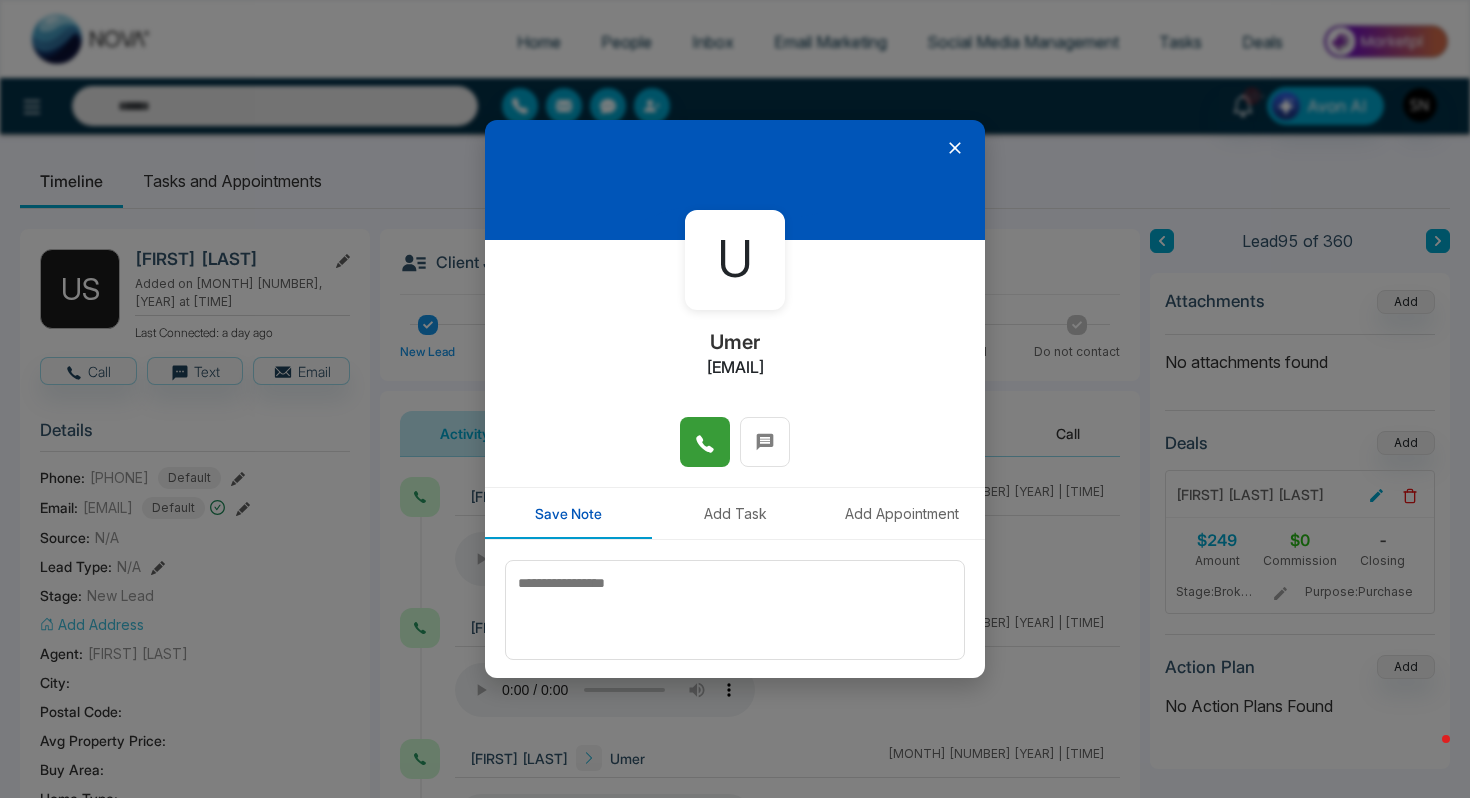 click 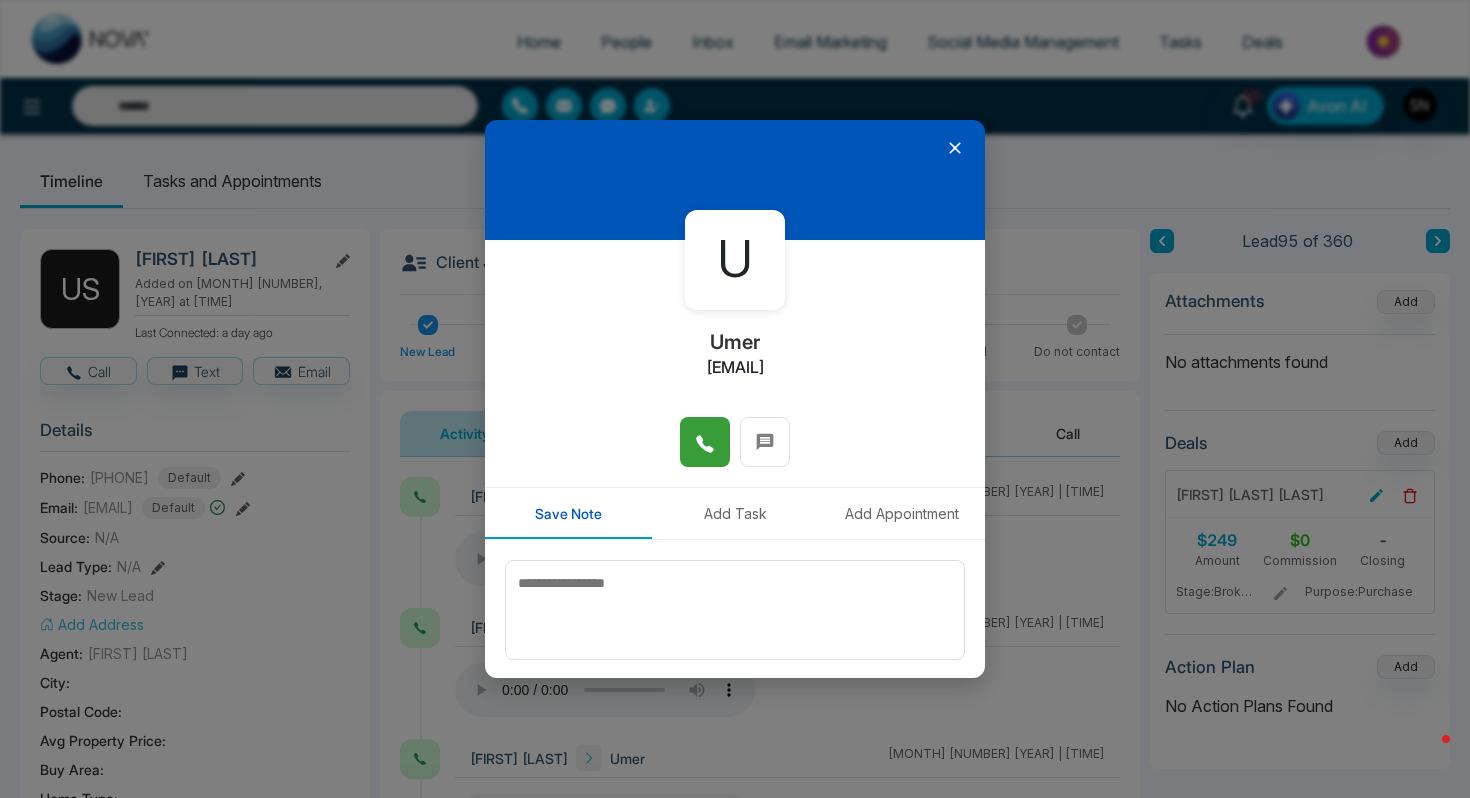 click 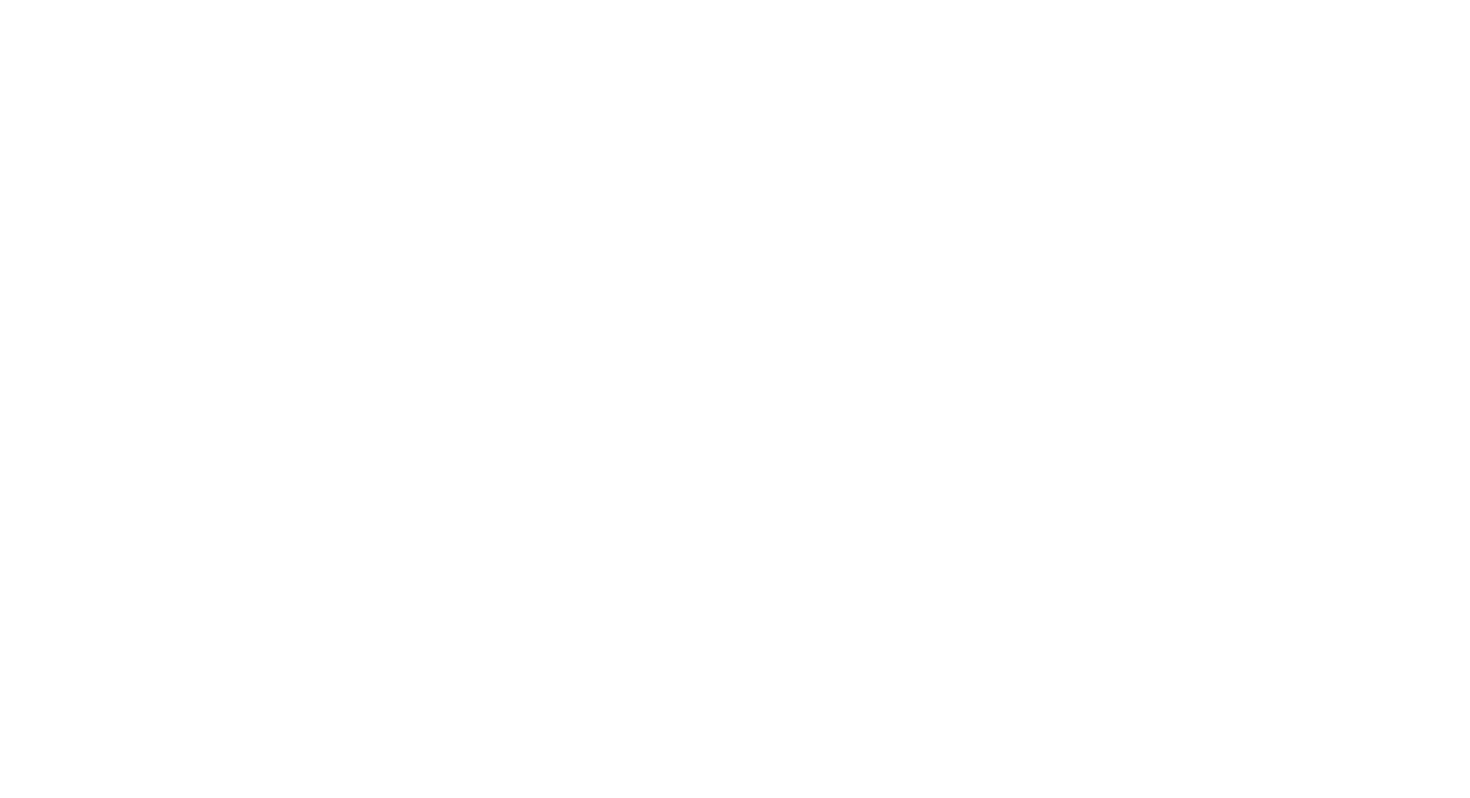 scroll, scrollTop: 0, scrollLeft: 0, axis: both 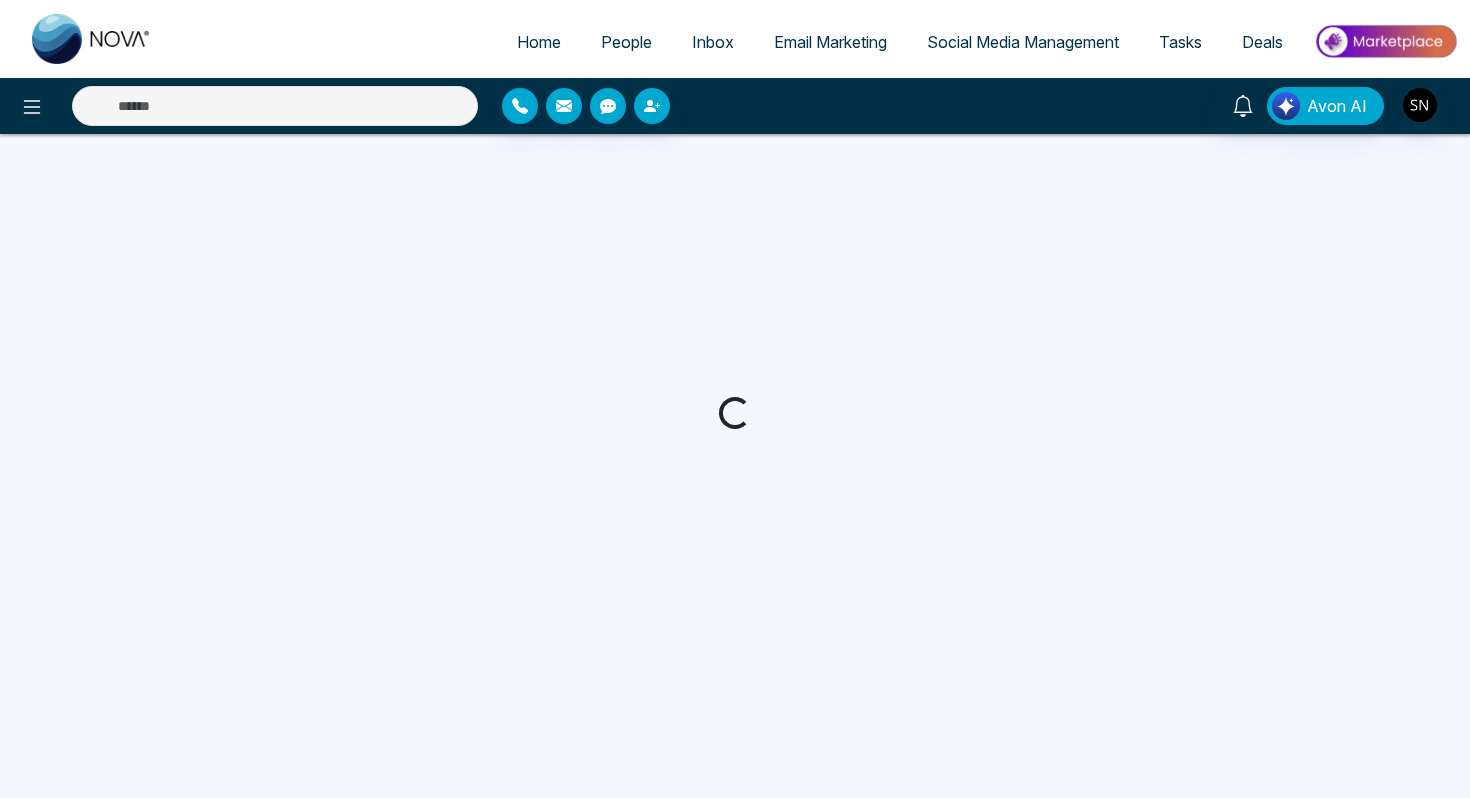click on "Avon AI" at bounding box center (735, 106) 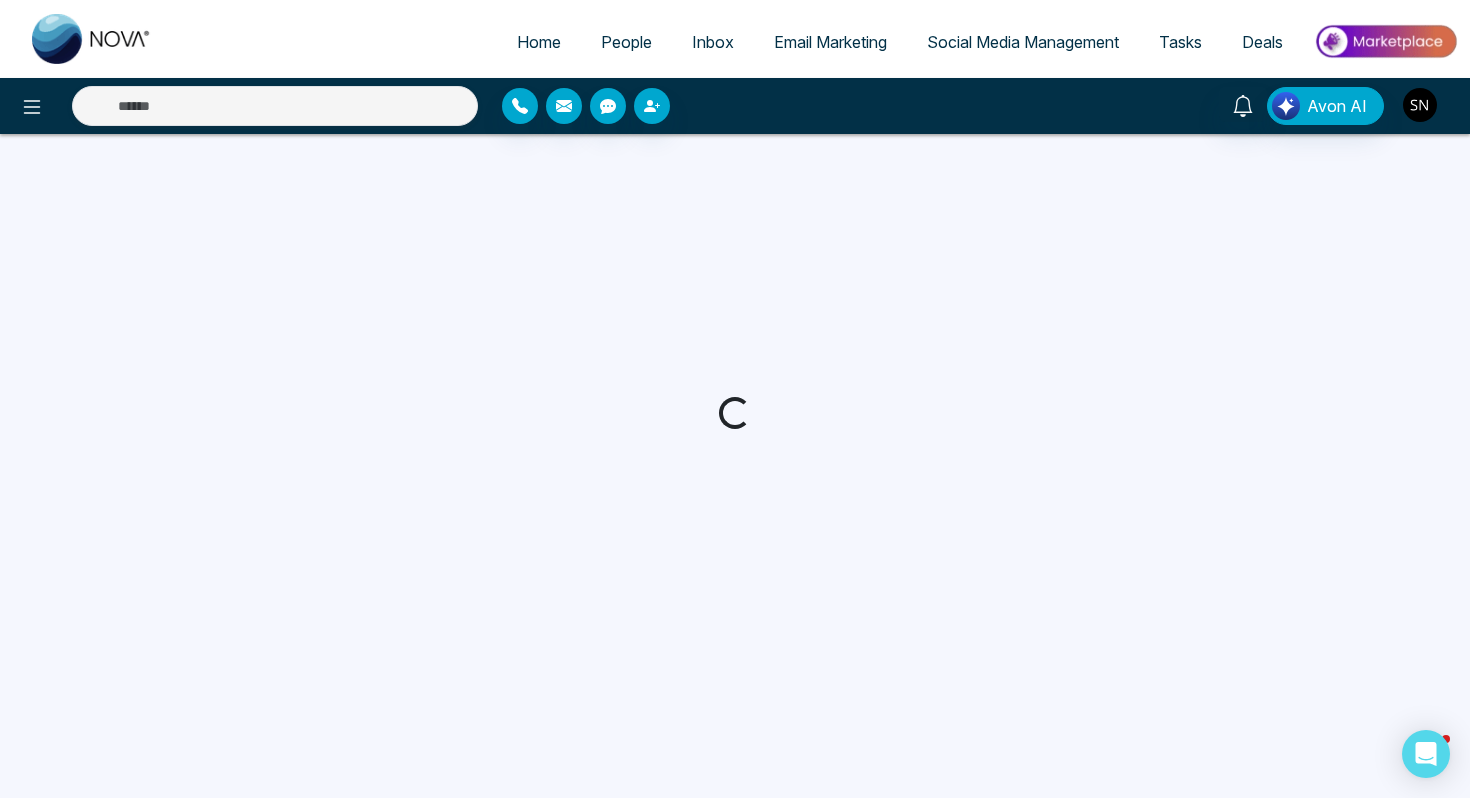 click at bounding box center (1420, 105) 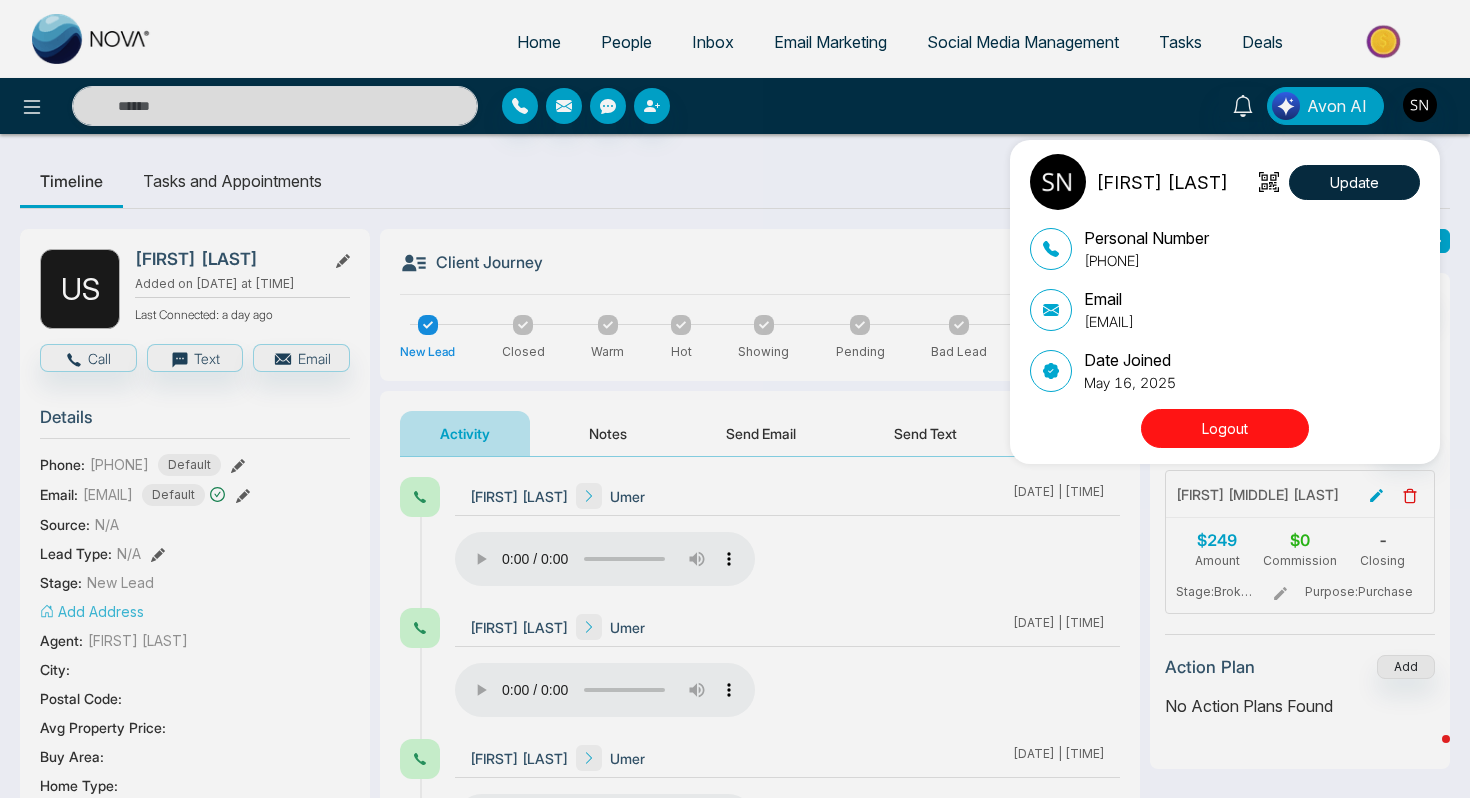 click on "Logout" at bounding box center [1225, 428] 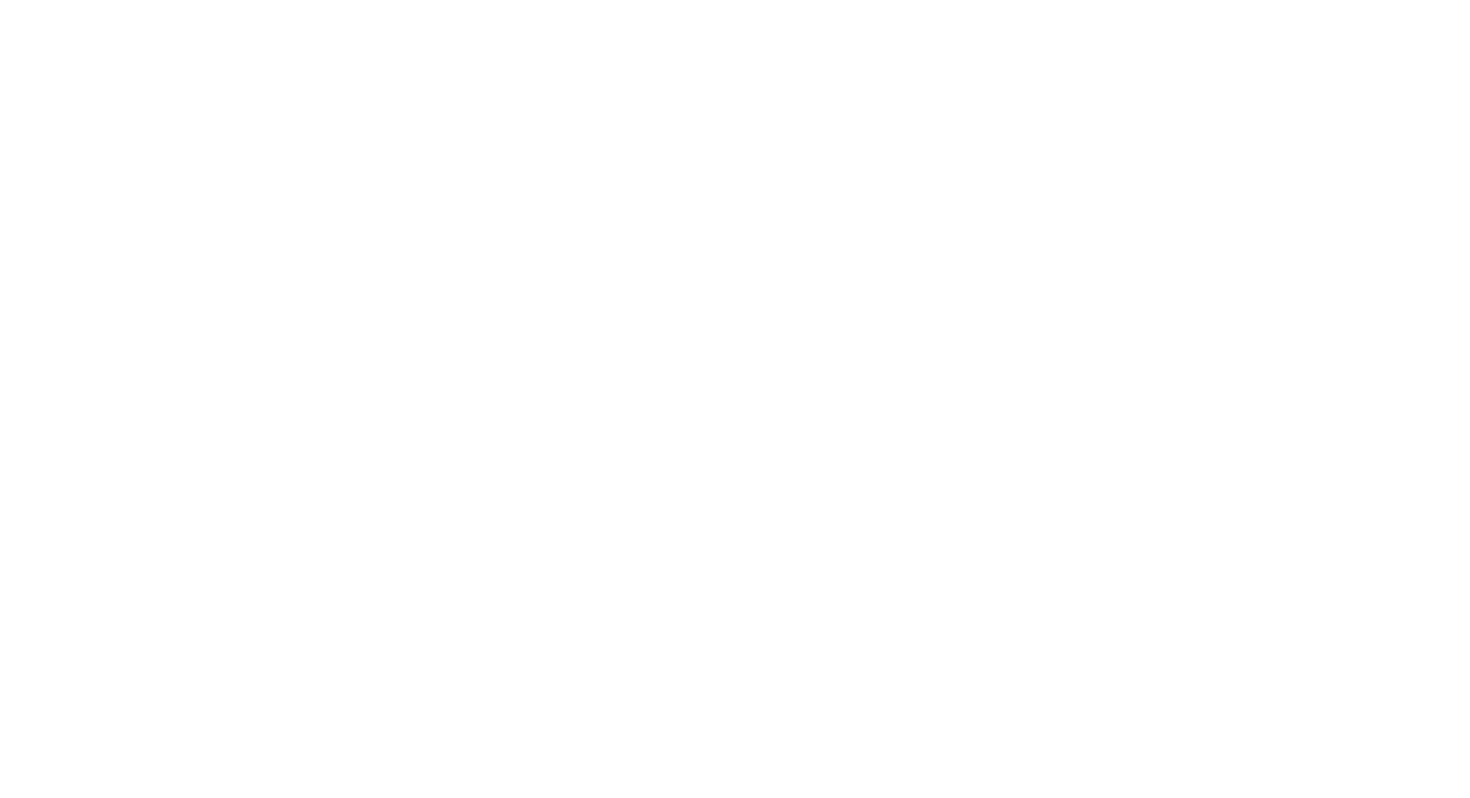 scroll, scrollTop: 0, scrollLeft: 0, axis: both 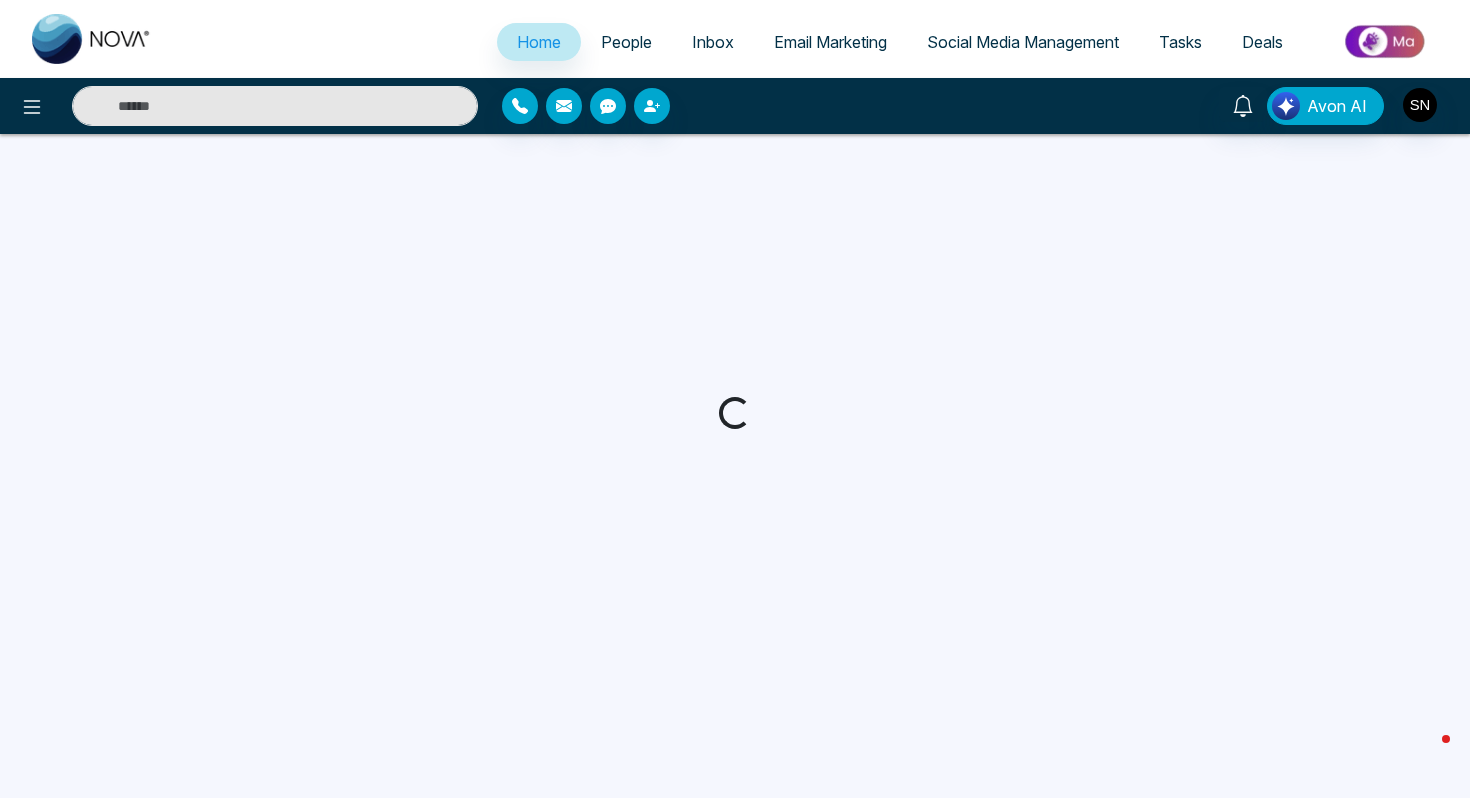click at bounding box center (275, 106) 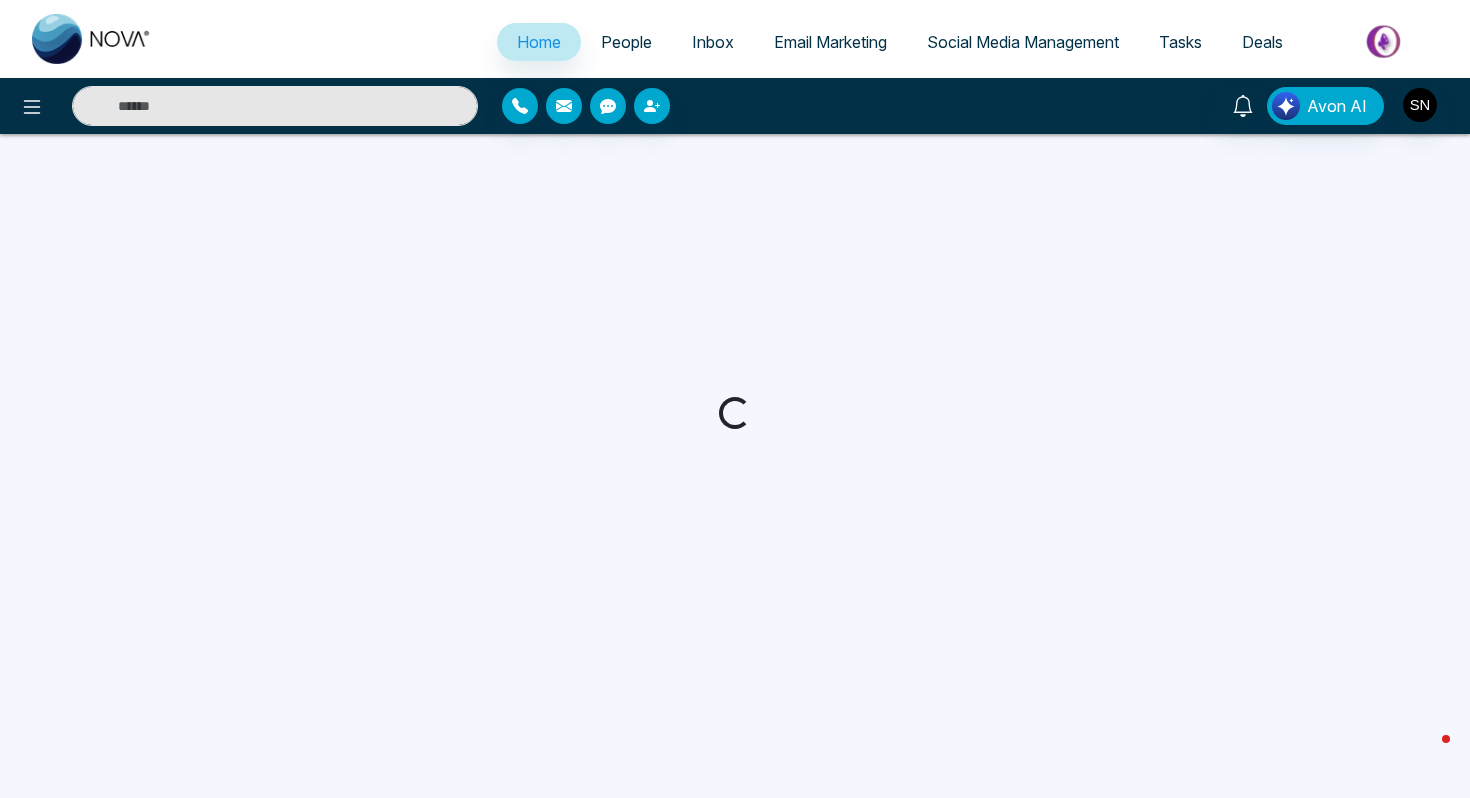 select on "*" 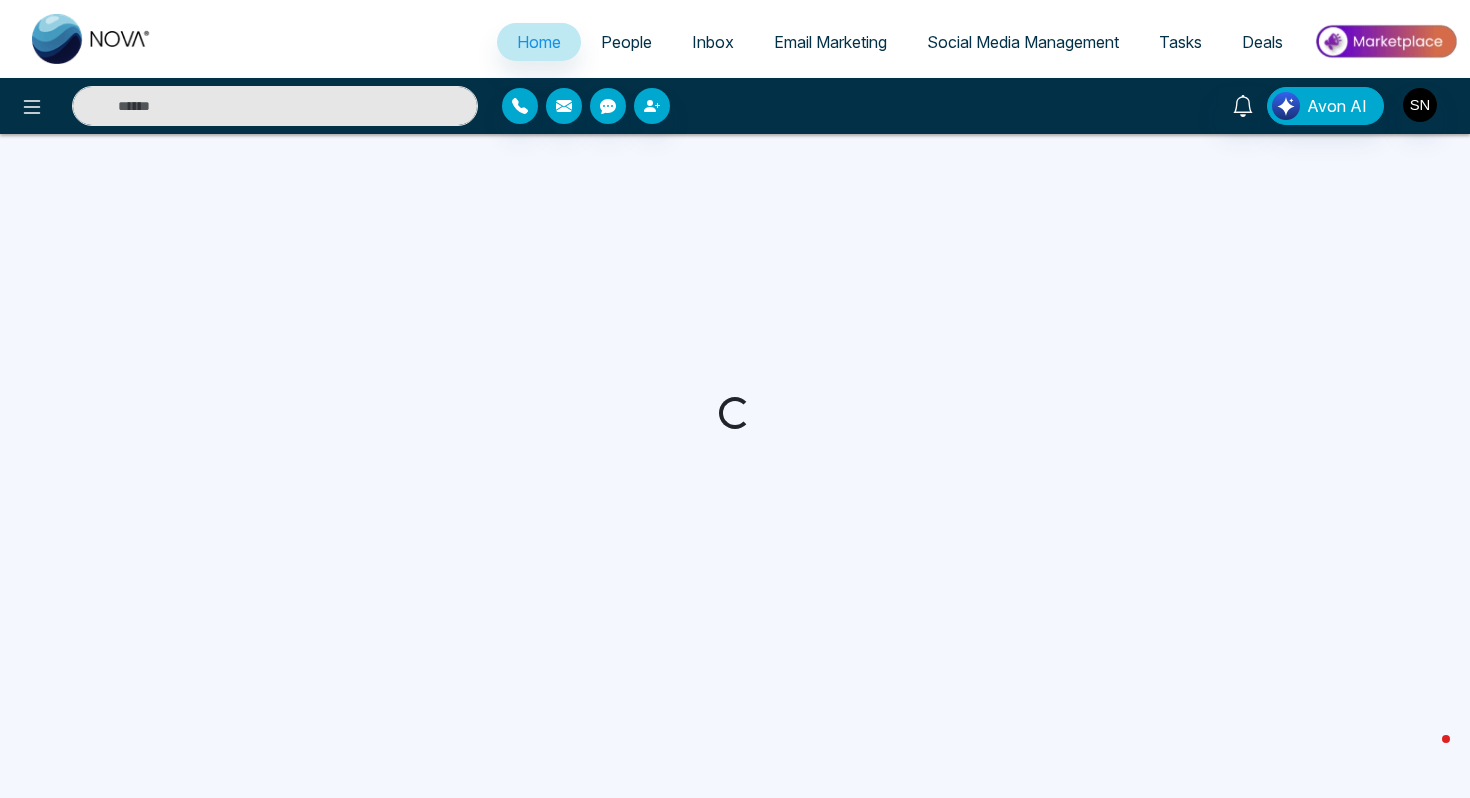 select on "*" 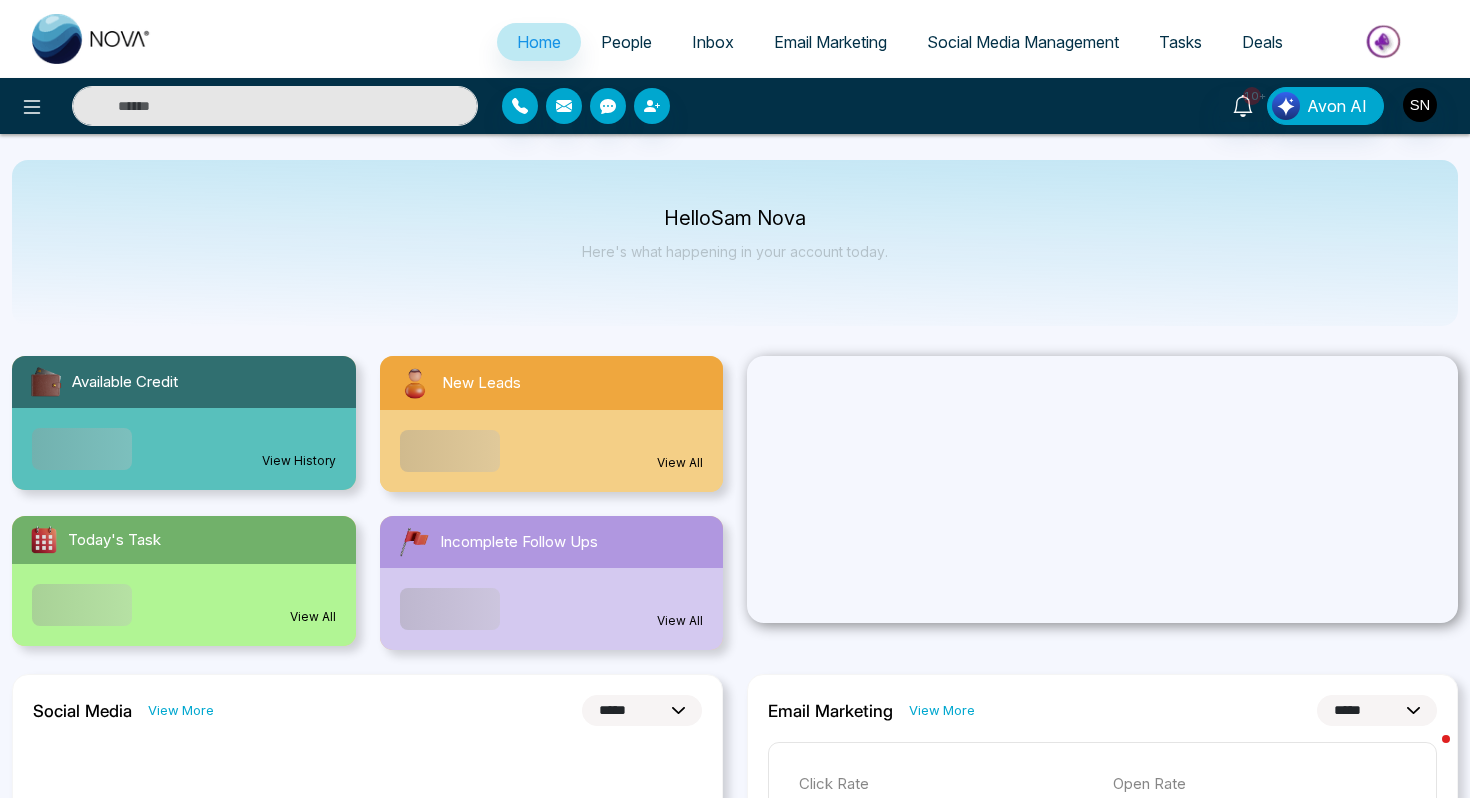 type on "*" 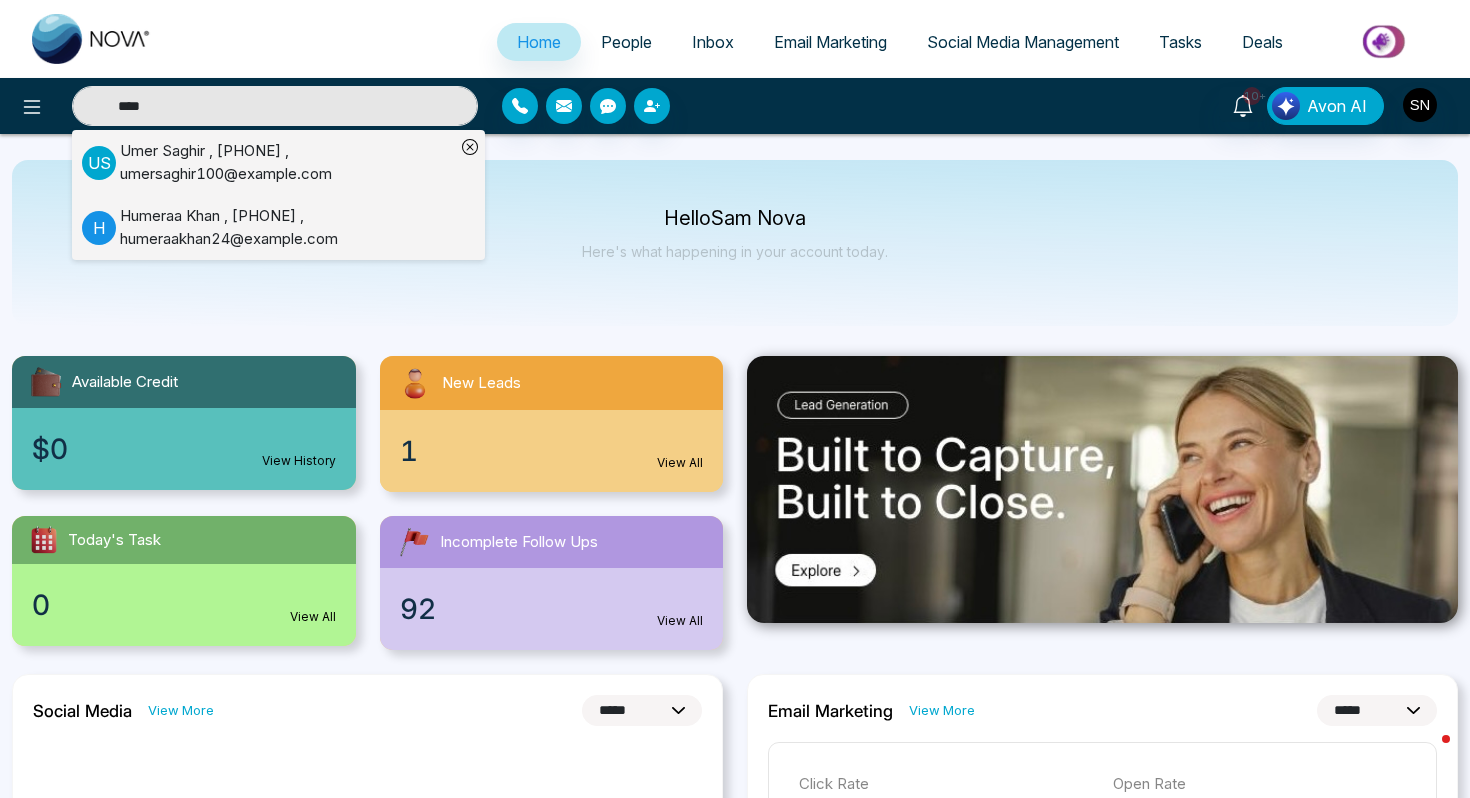 type on "****" 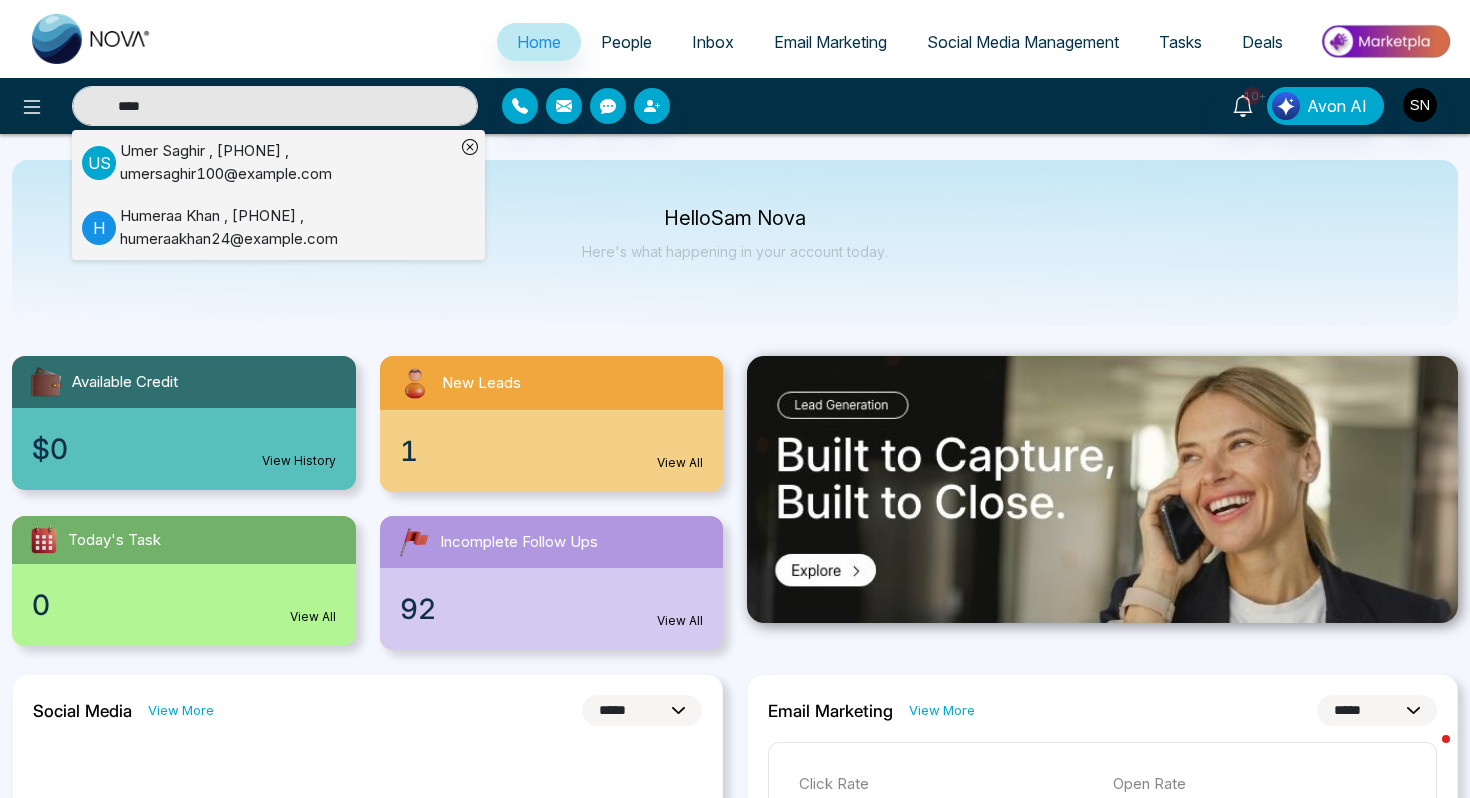 click on "Umer Saghir , [PHONE] , umersaghir100@example.com" at bounding box center [287, 162] 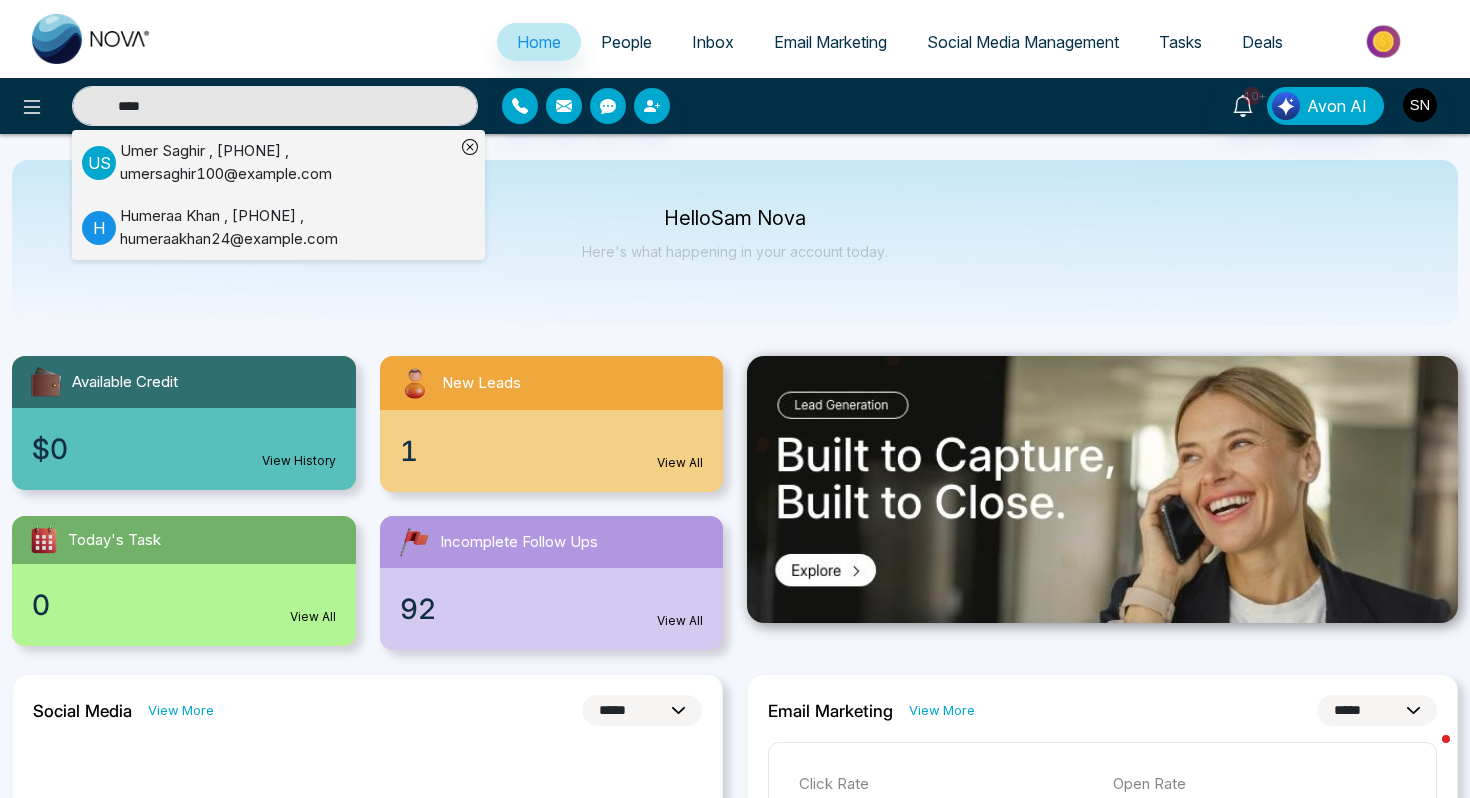 type 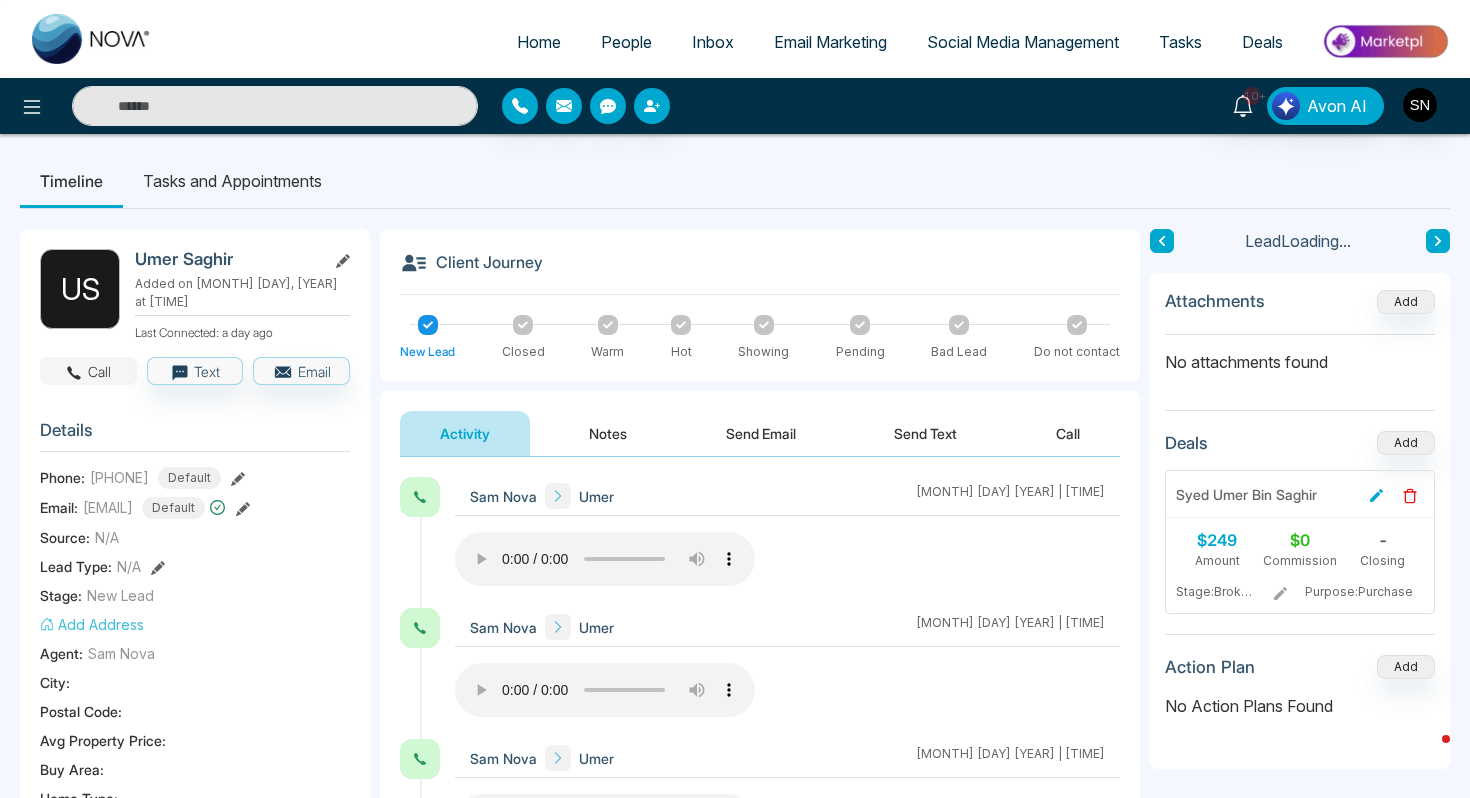 click on "Call" at bounding box center [88, 371] 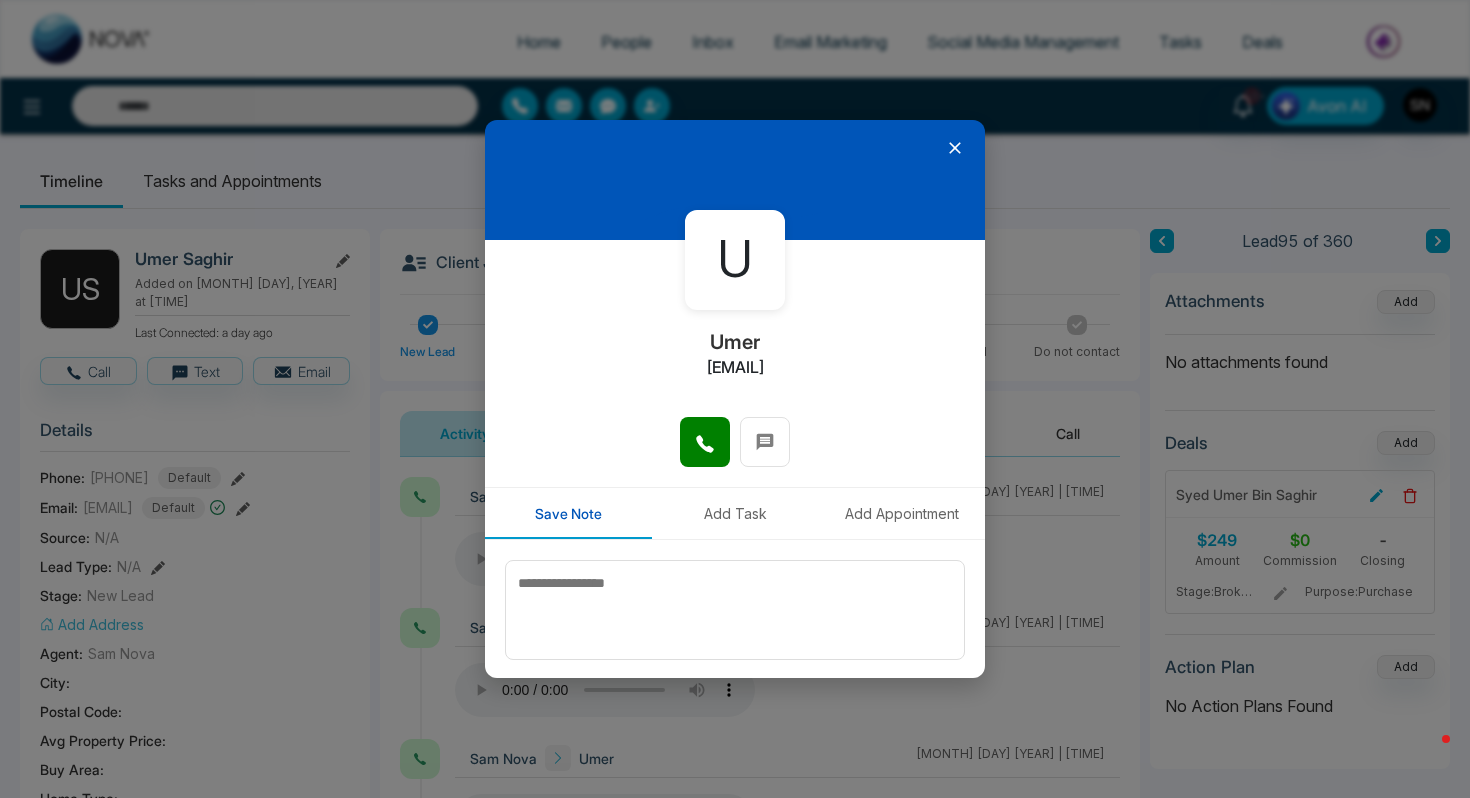 click at bounding box center [735, 452] 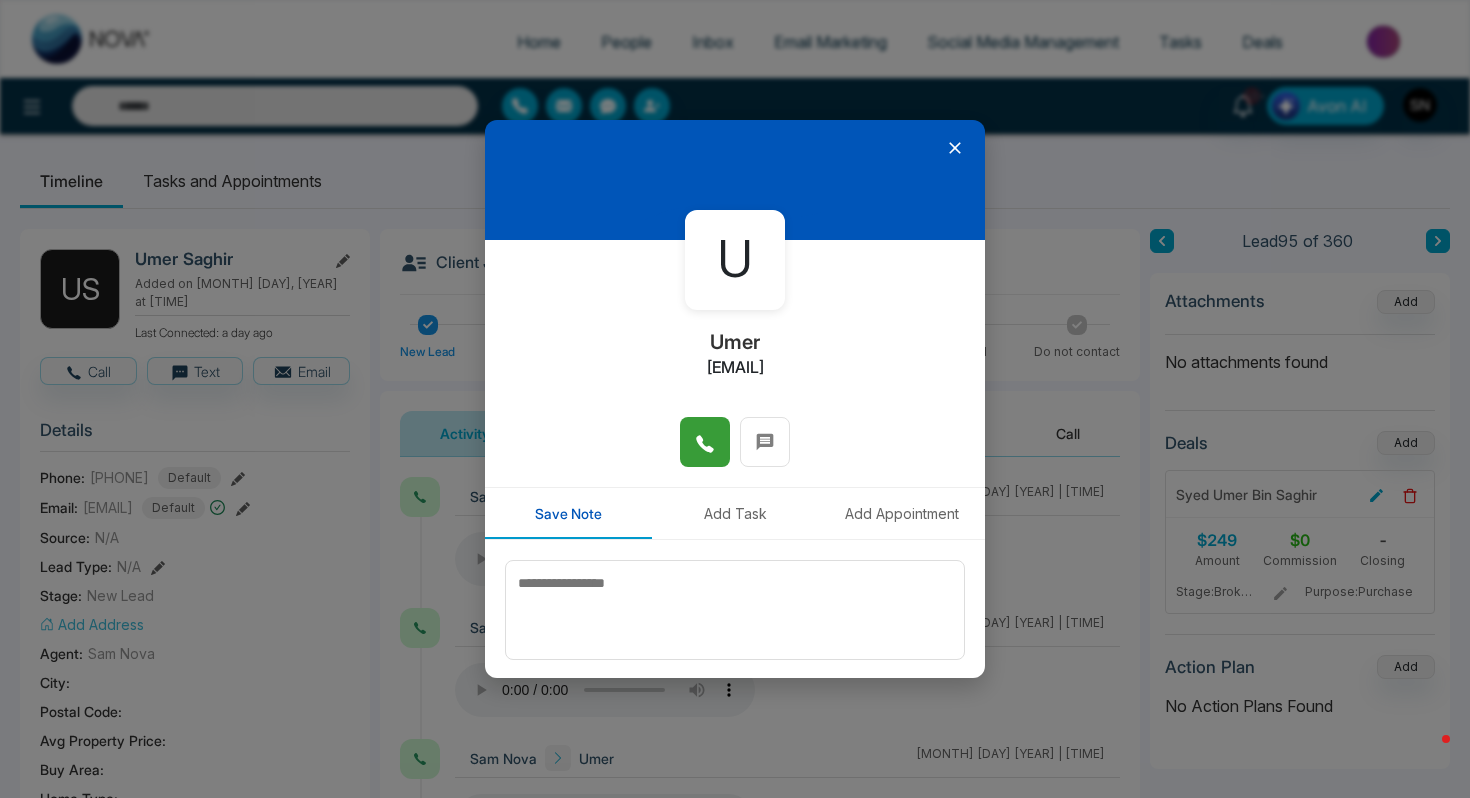 click at bounding box center (705, 442) 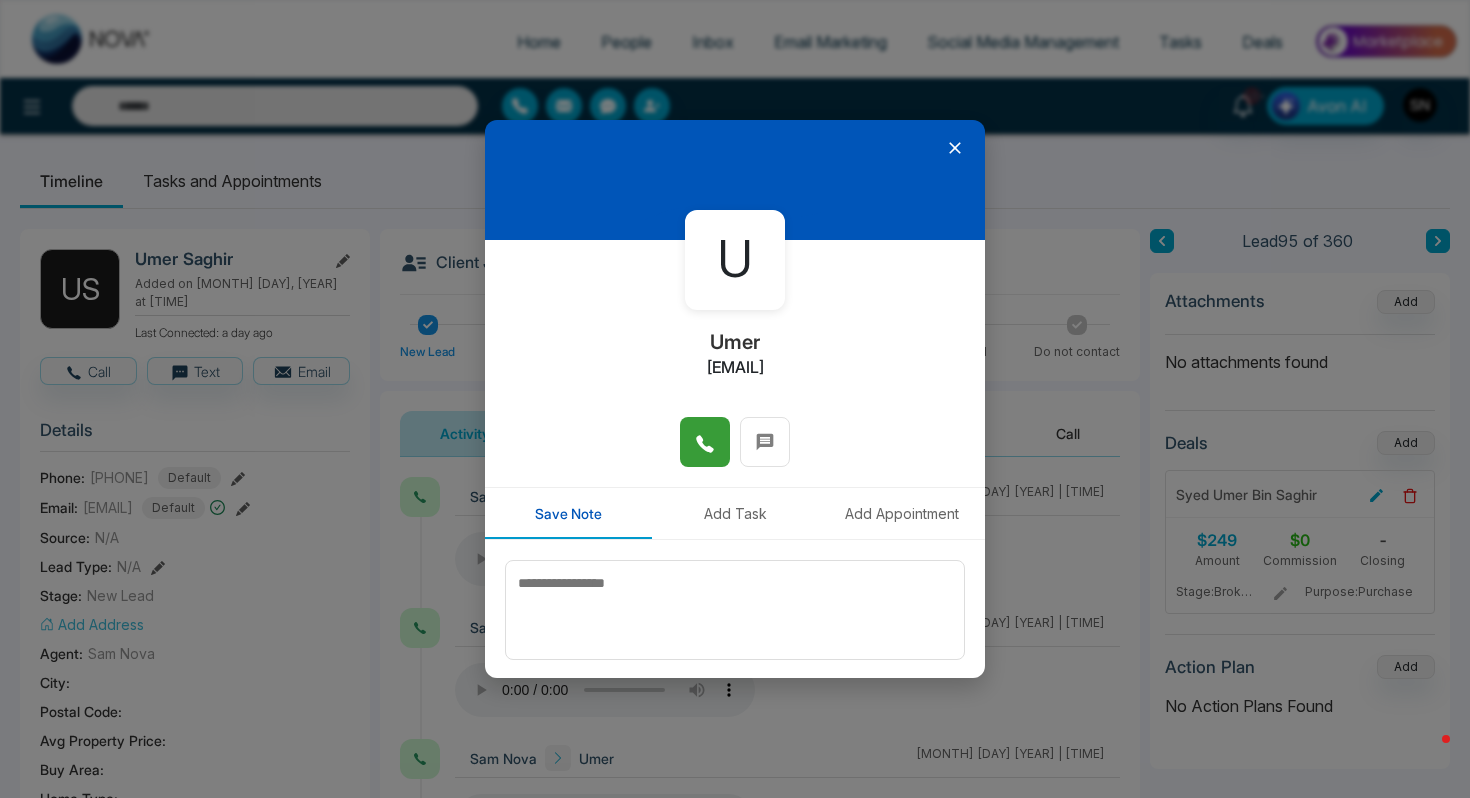 click at bounding box center (705, 442) 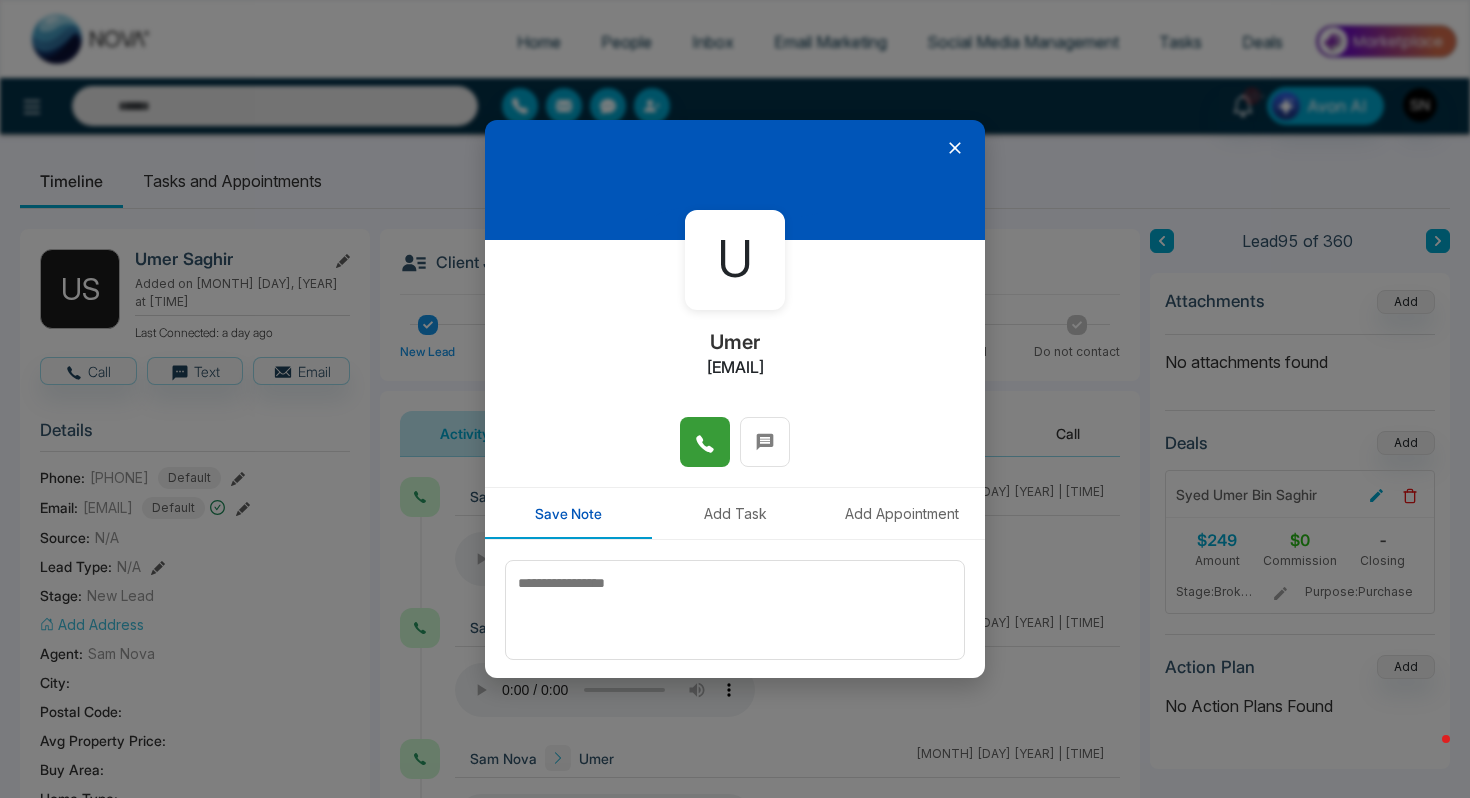 click at bounding box center (705, 442) 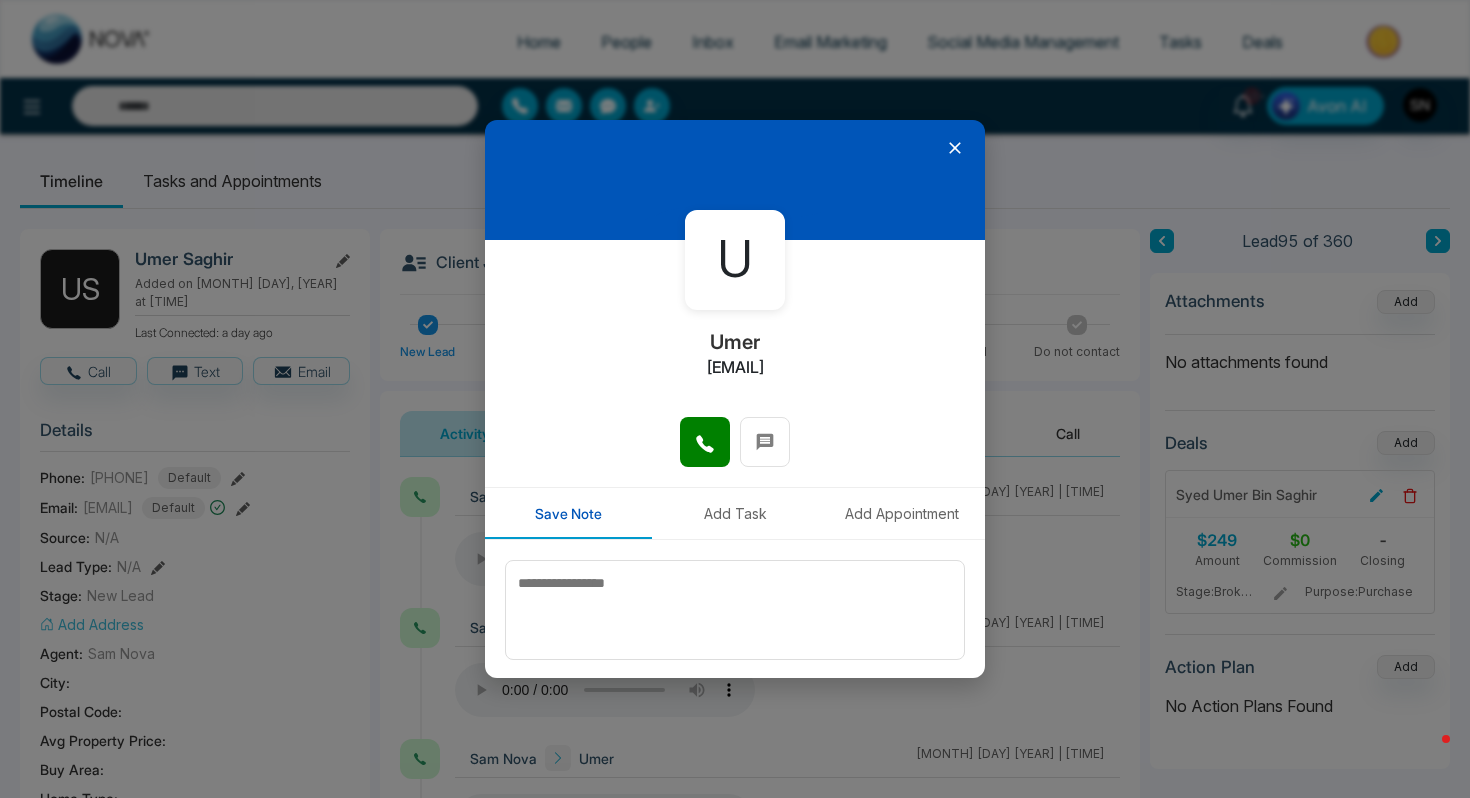 click 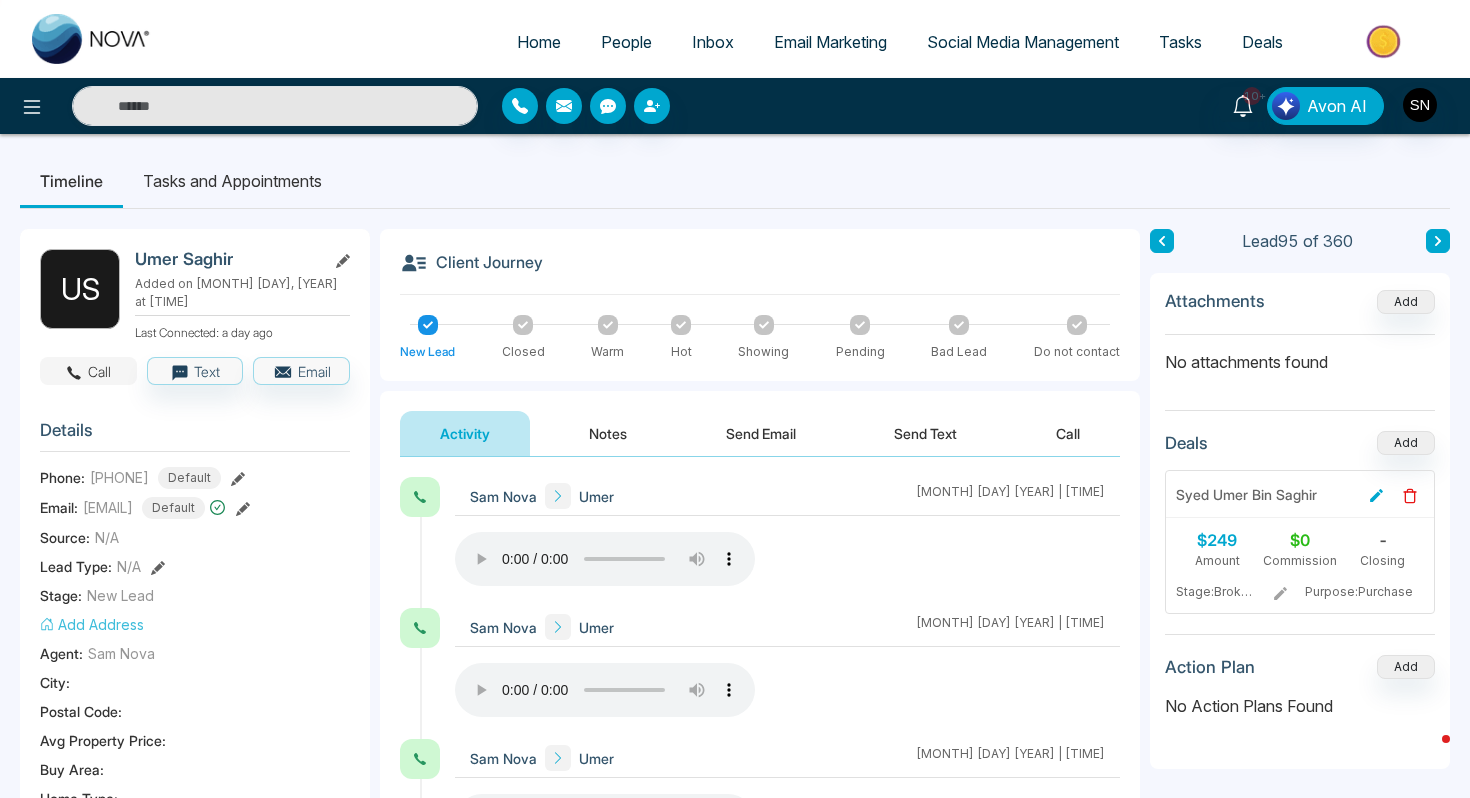 click 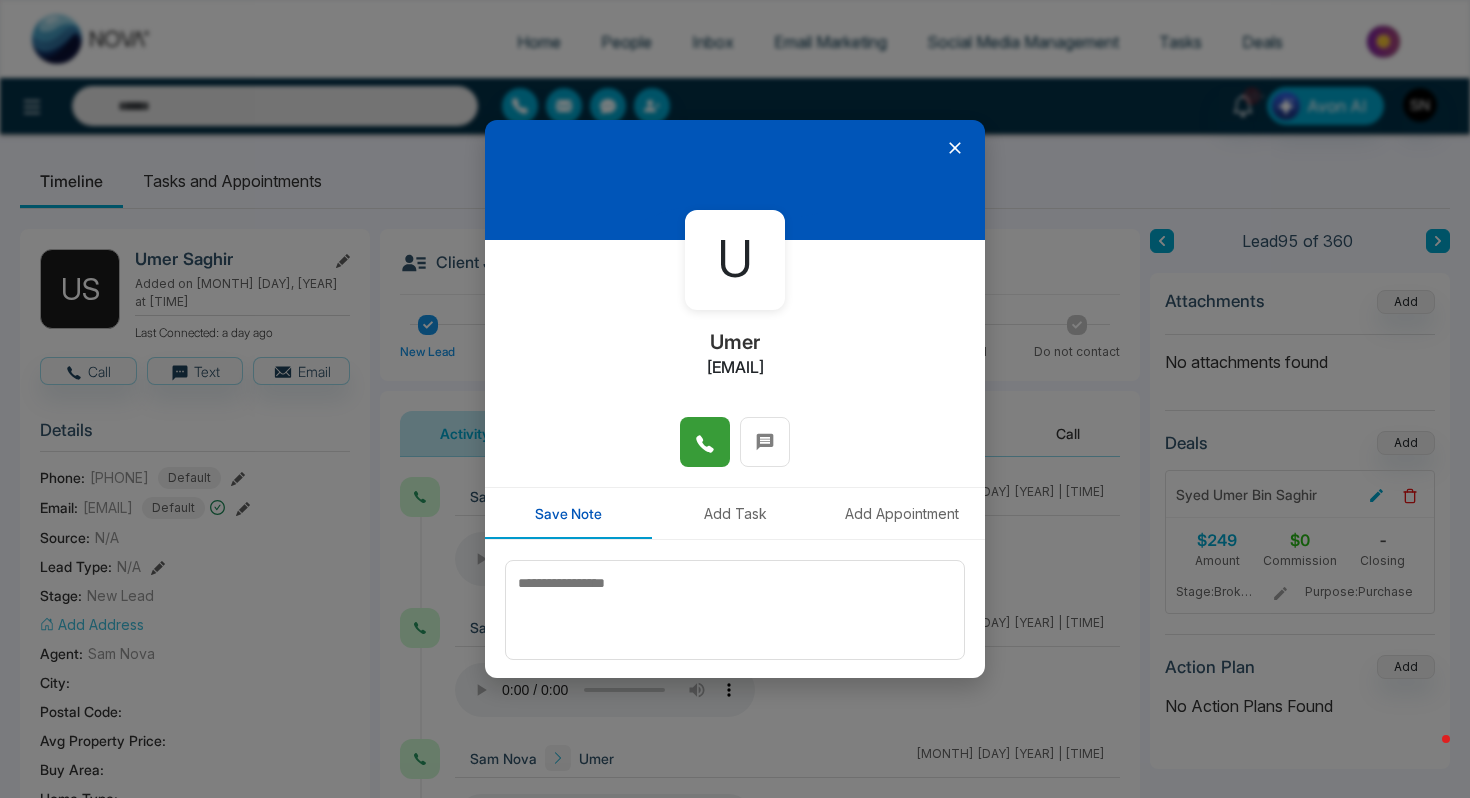 click 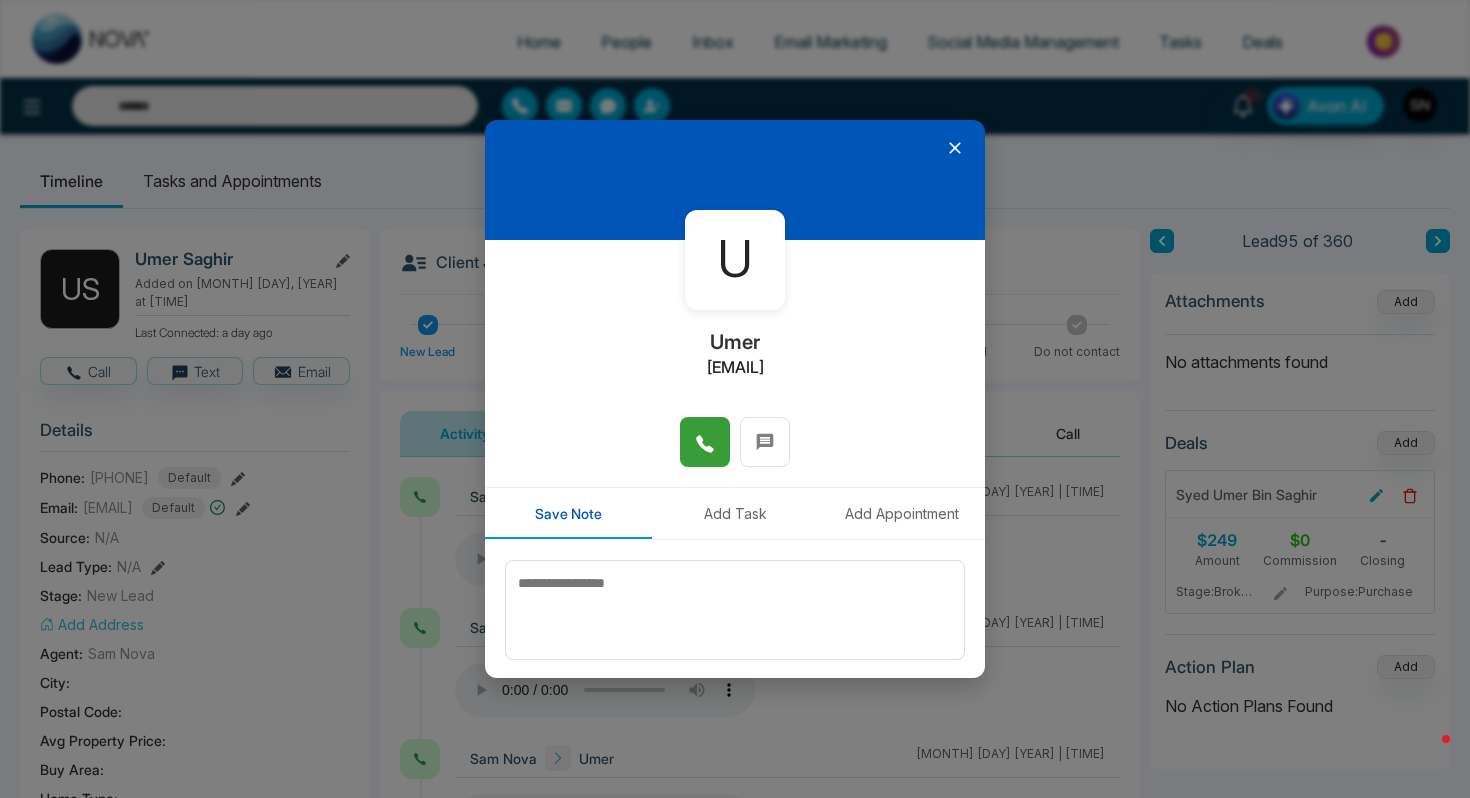 click 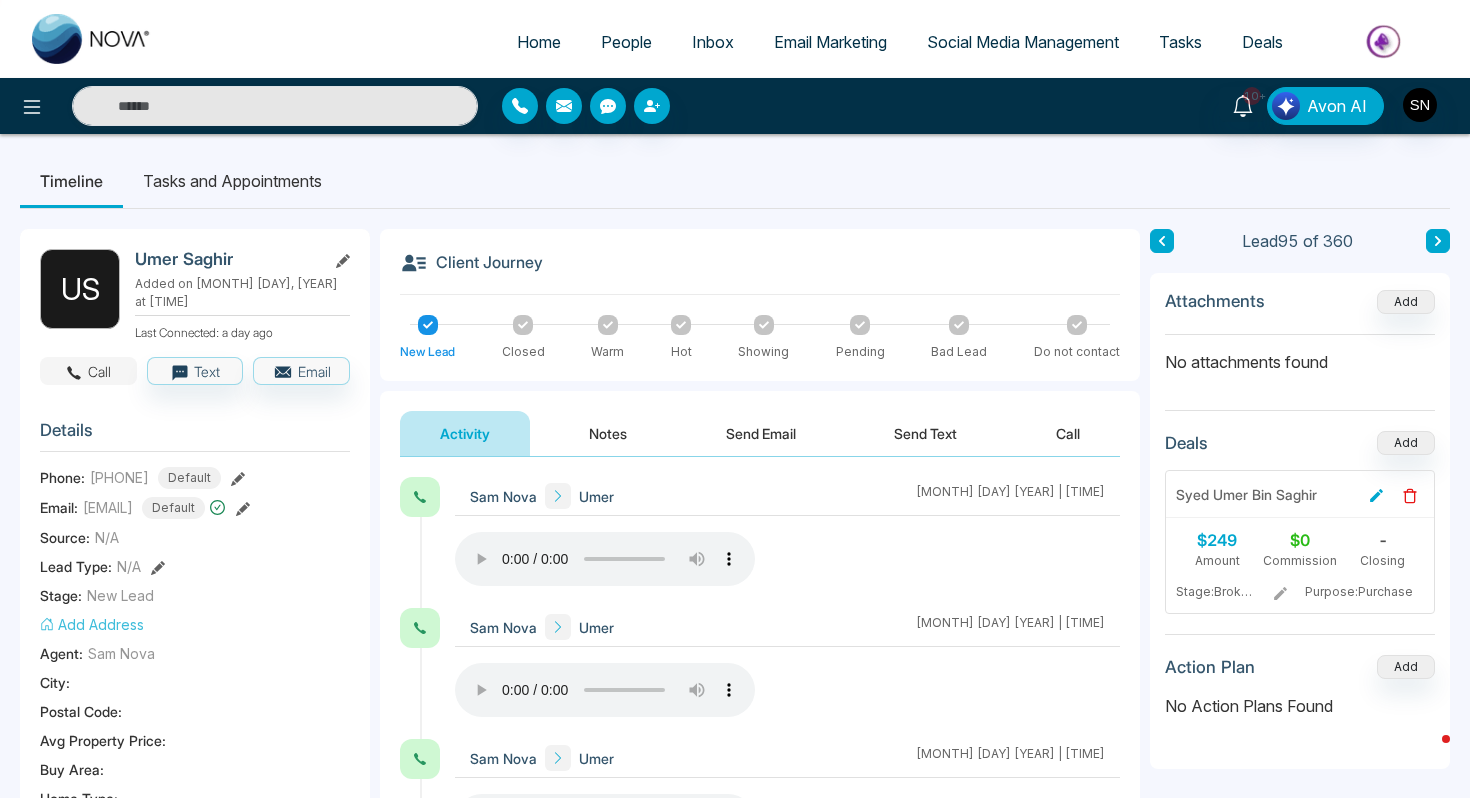 click on "Call" at bounding box center [88, 371] 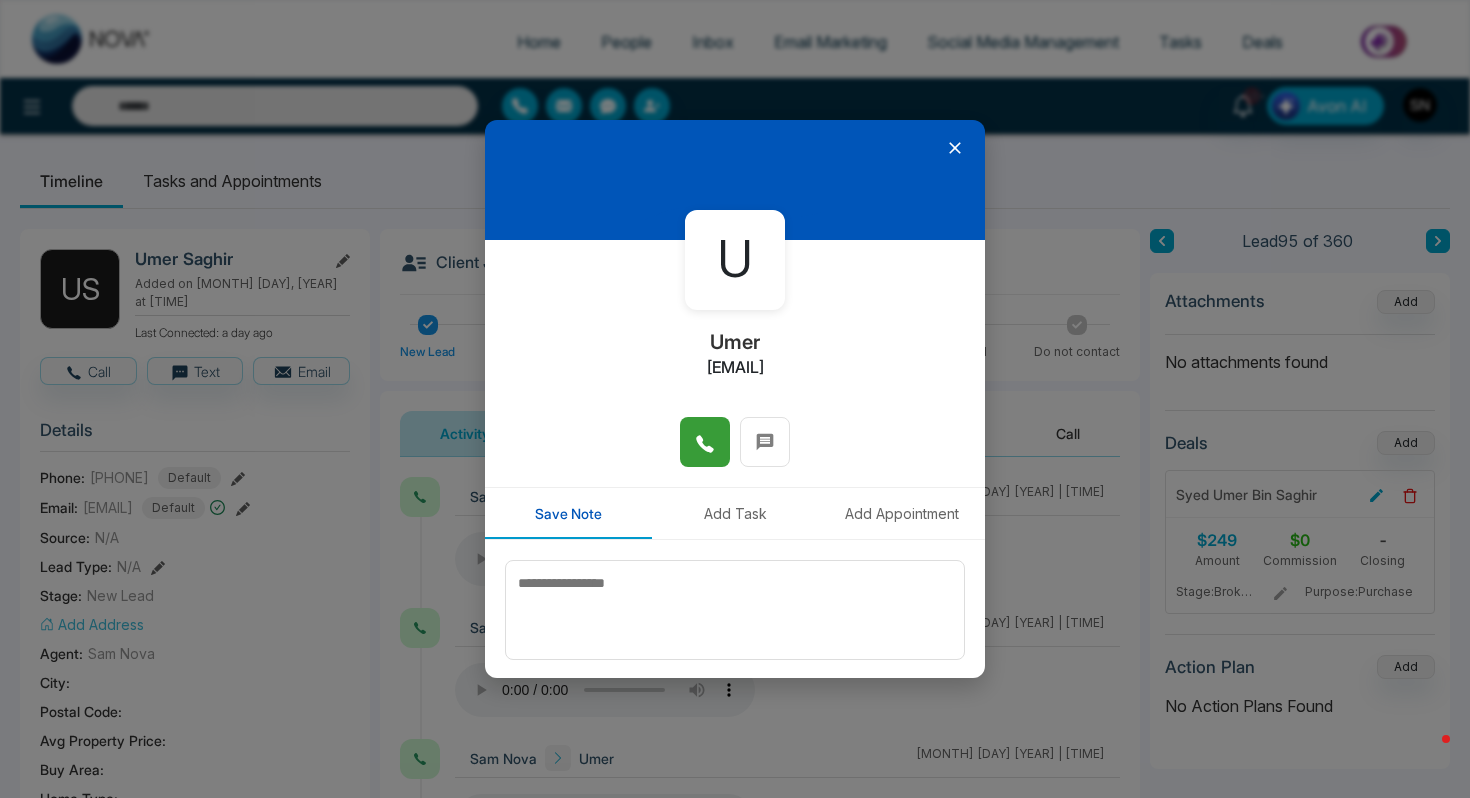 click at bounding box center [705, 442] 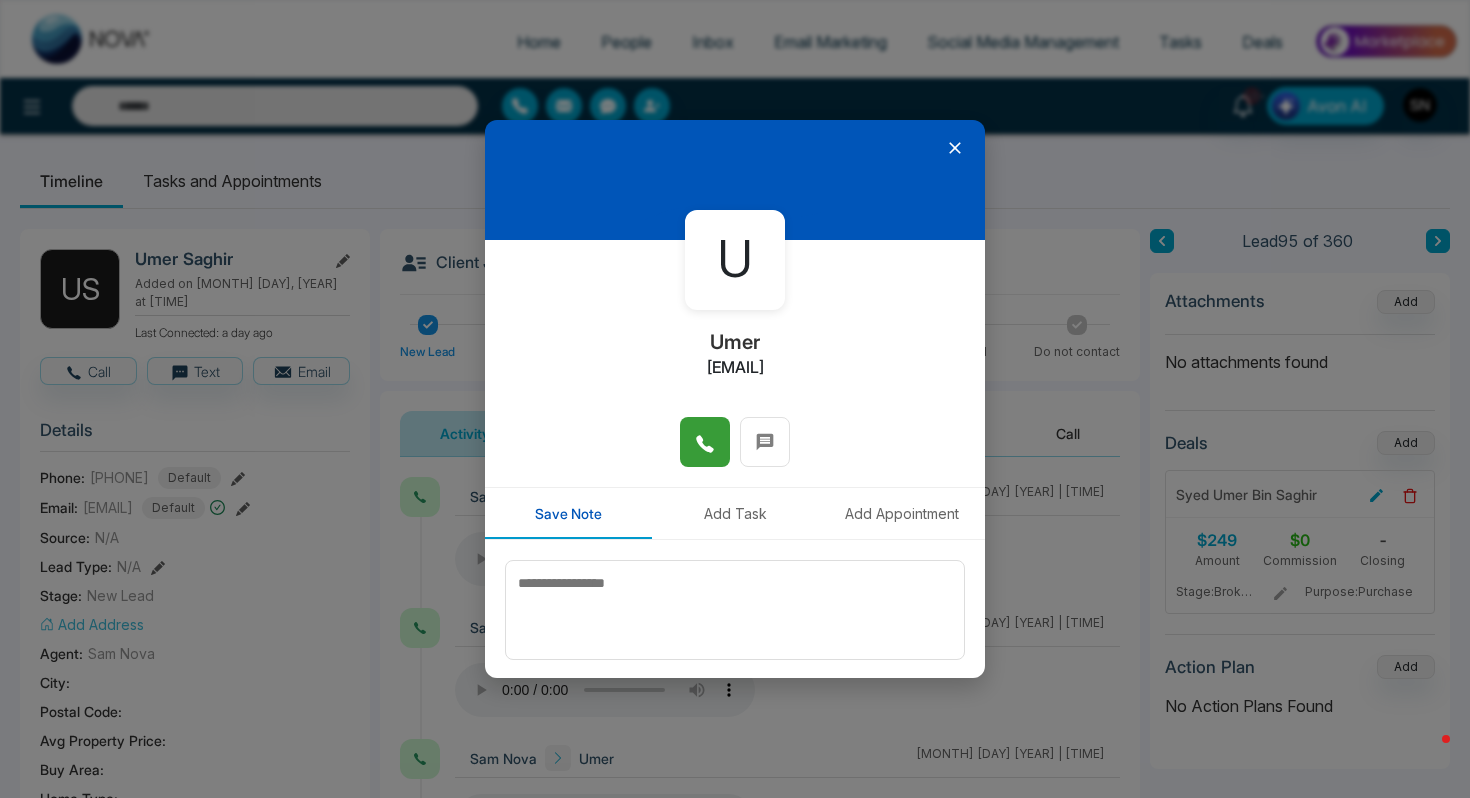click at bounding box center [705, 442] 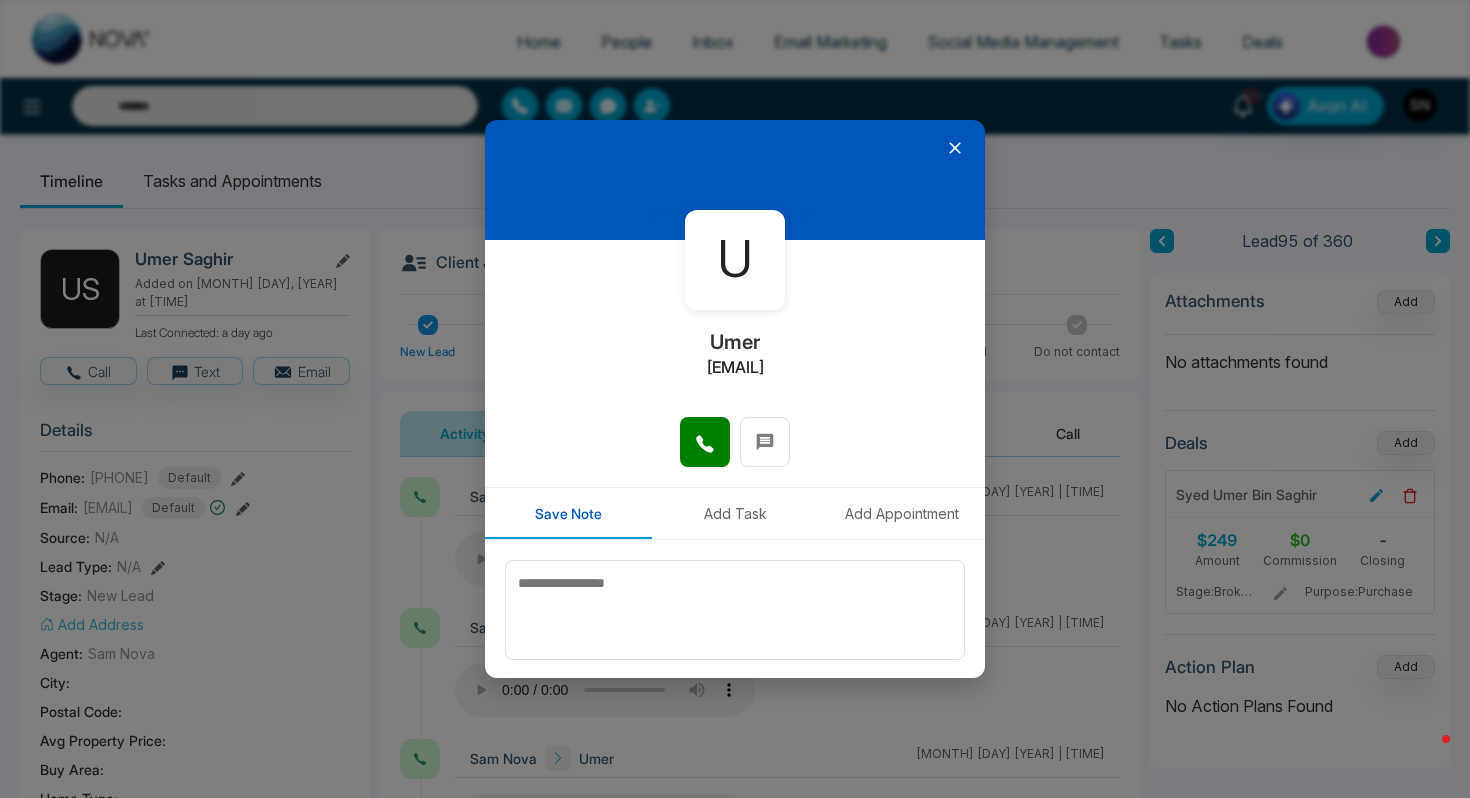 click 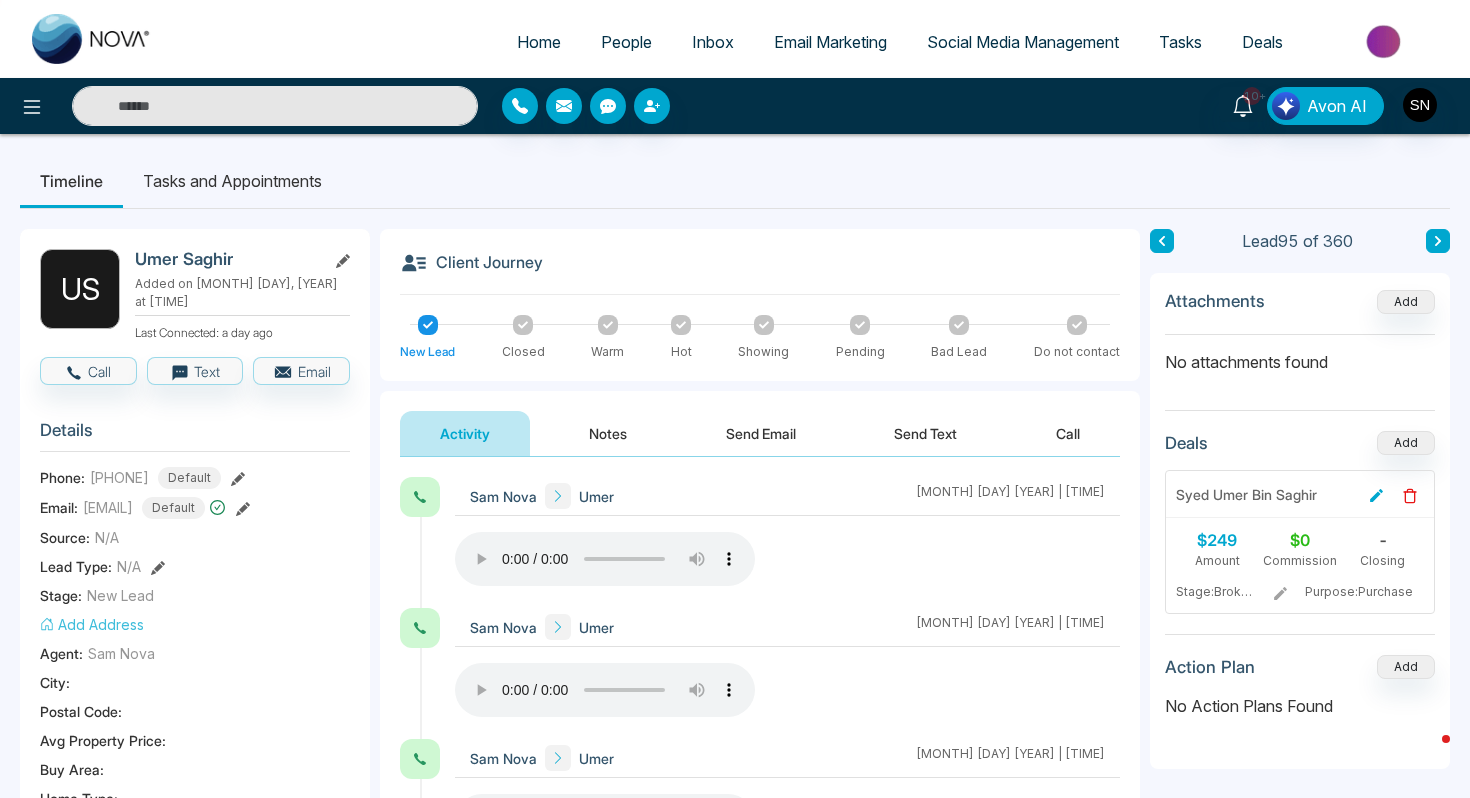 click at bounding box center [275, 106] 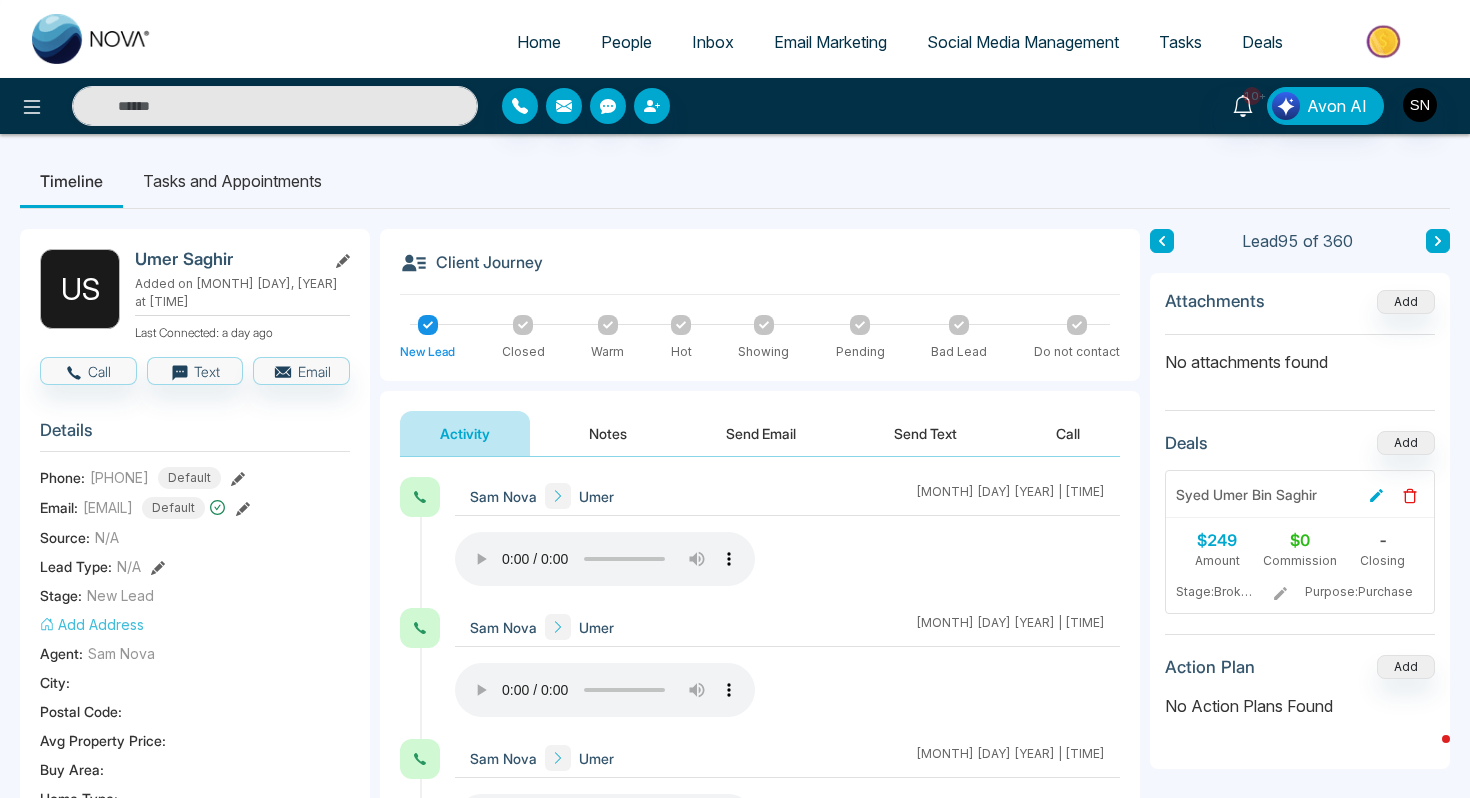 click on "People" at bounding box center [626, 42] 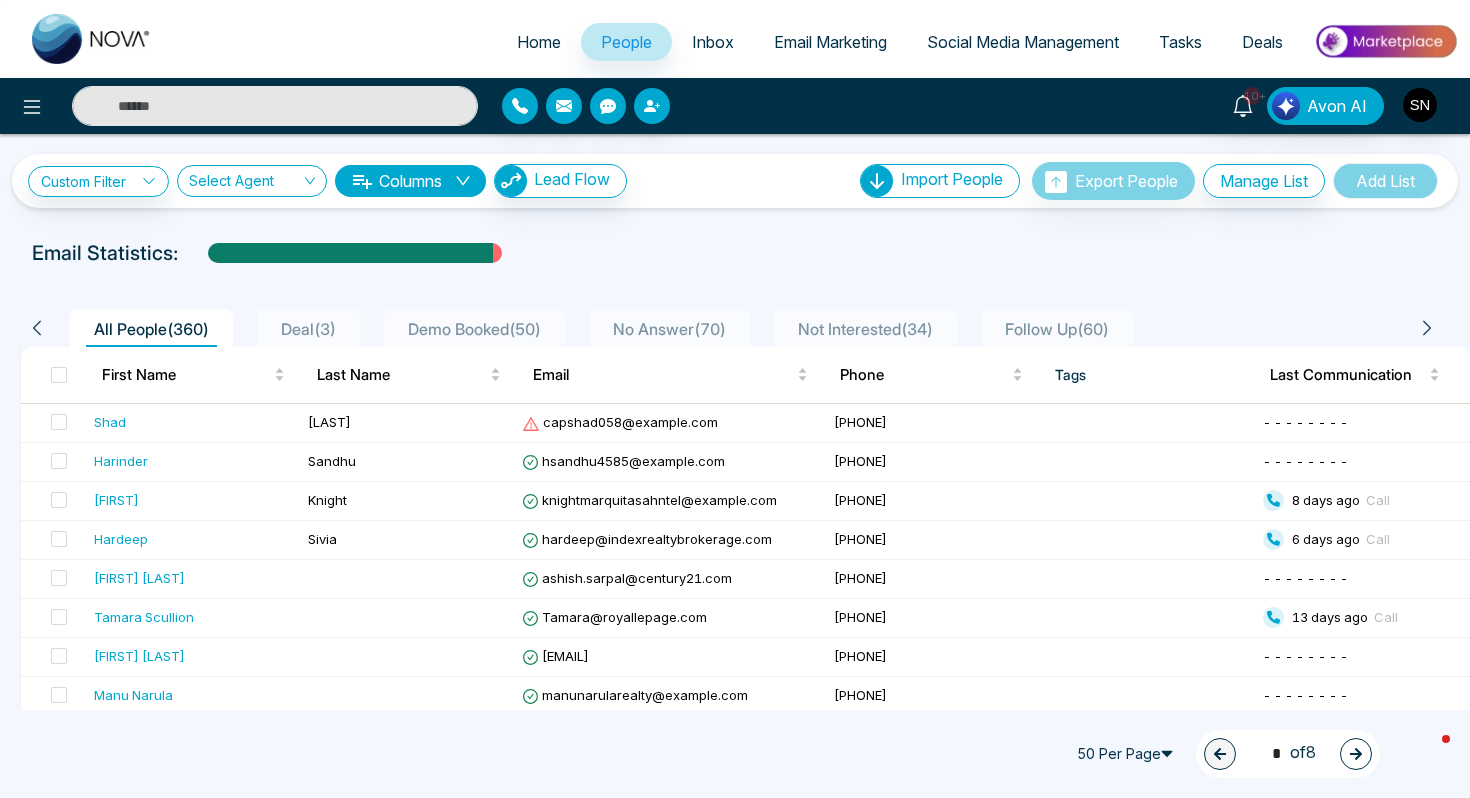 click at bounding box center [275, 106] 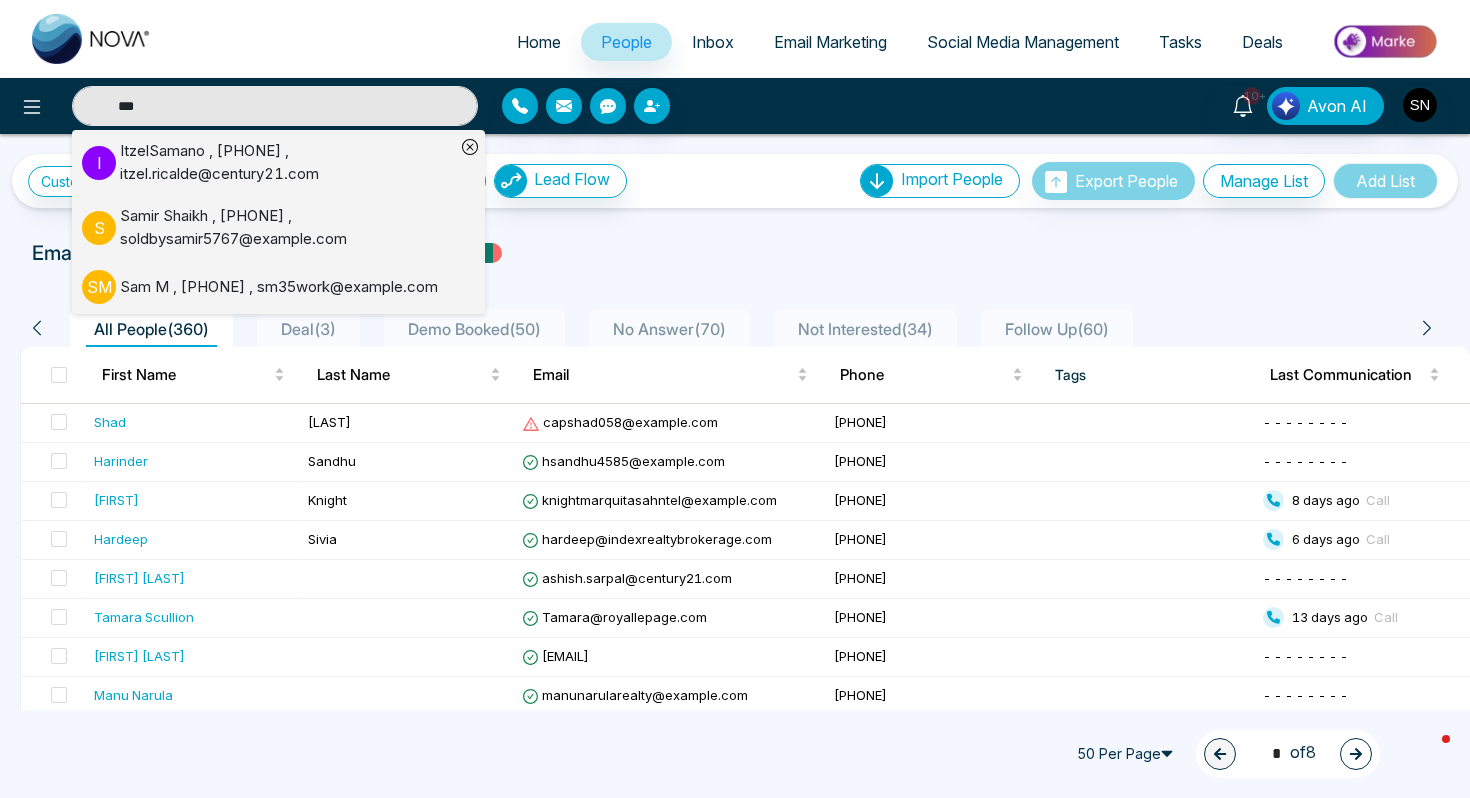 type on "***" 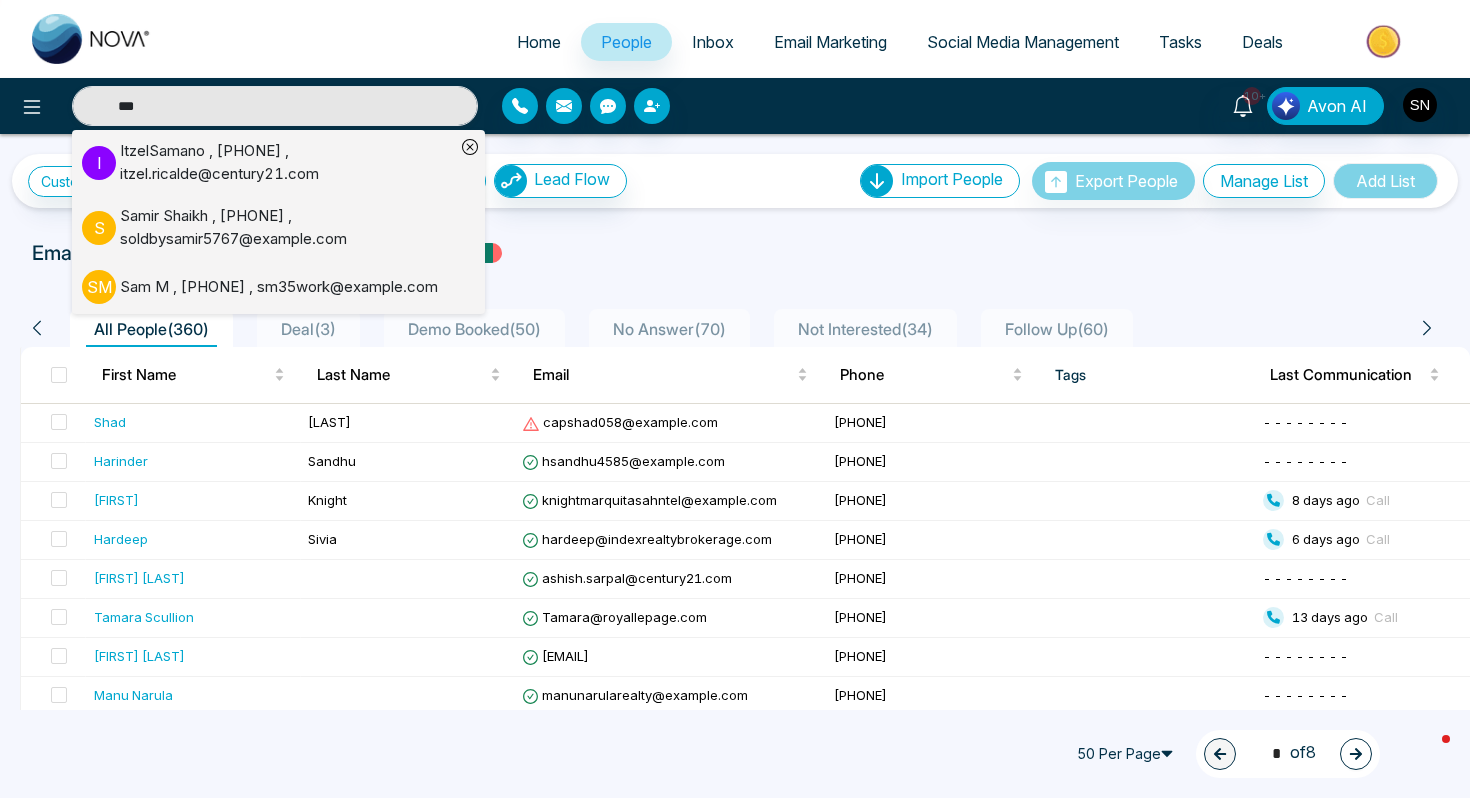 click on "Sam M , [PHONE] , sm35work@example.com" at bounding box center (279, 287) 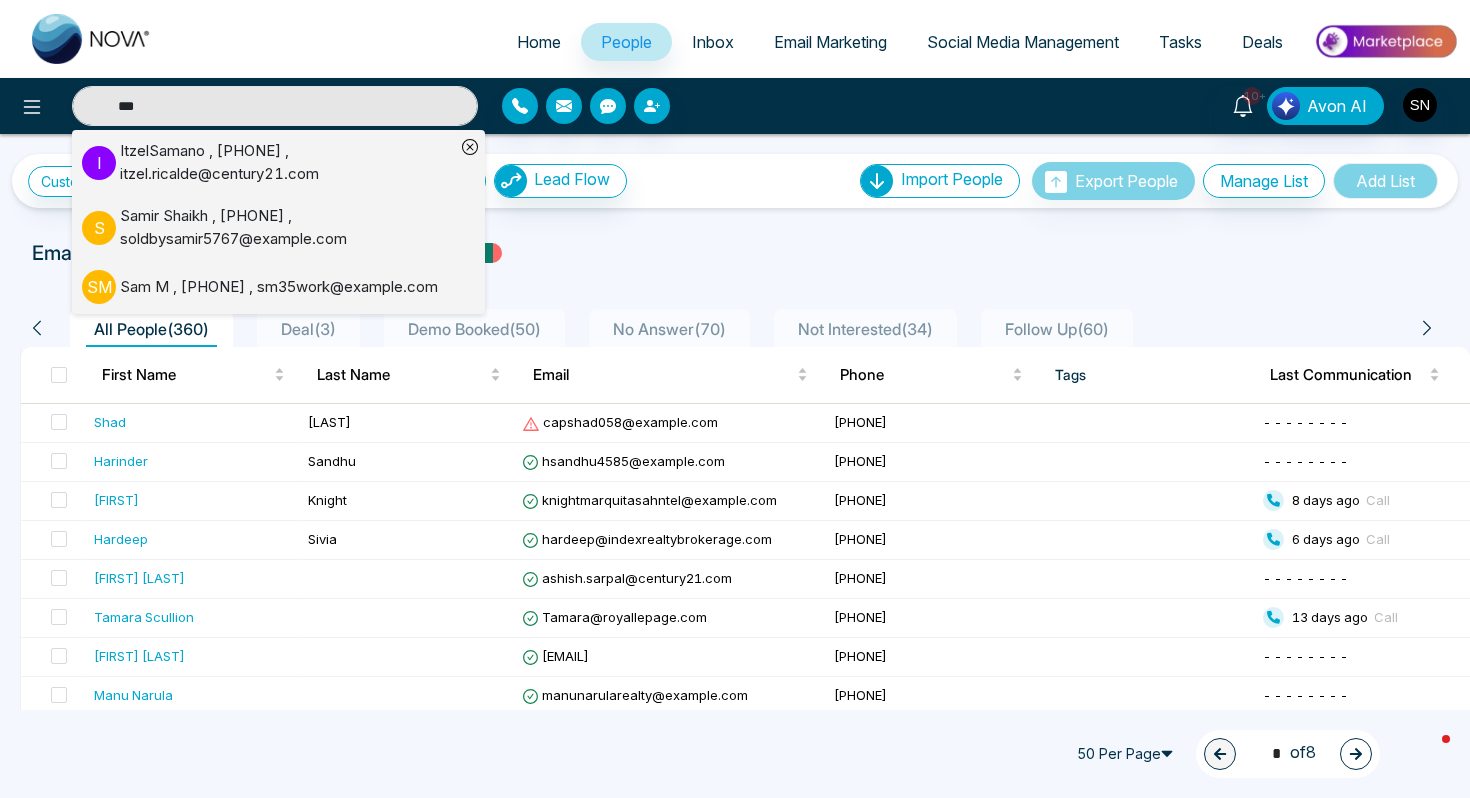 type 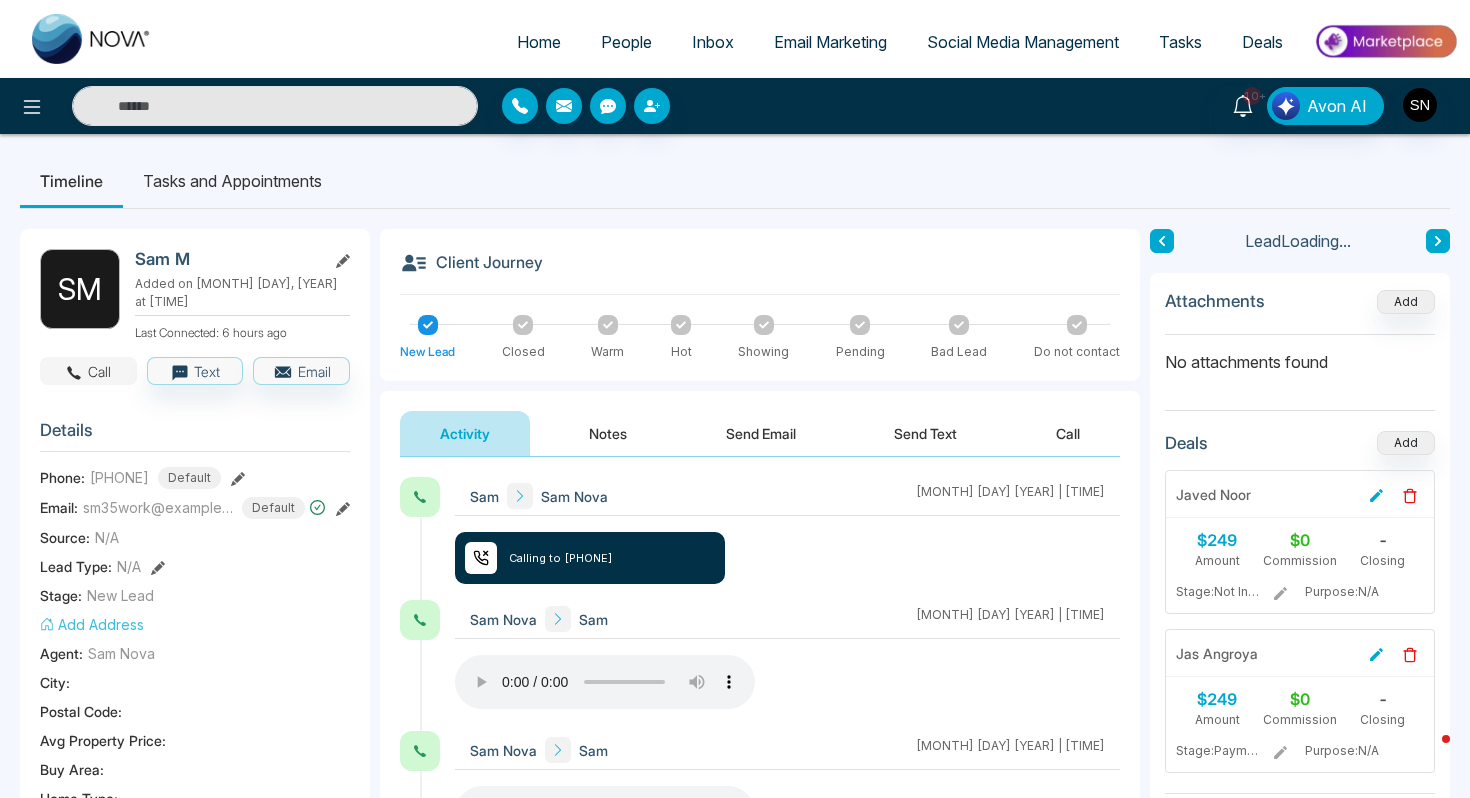 click on "Call" at bounding box center (88, 371) 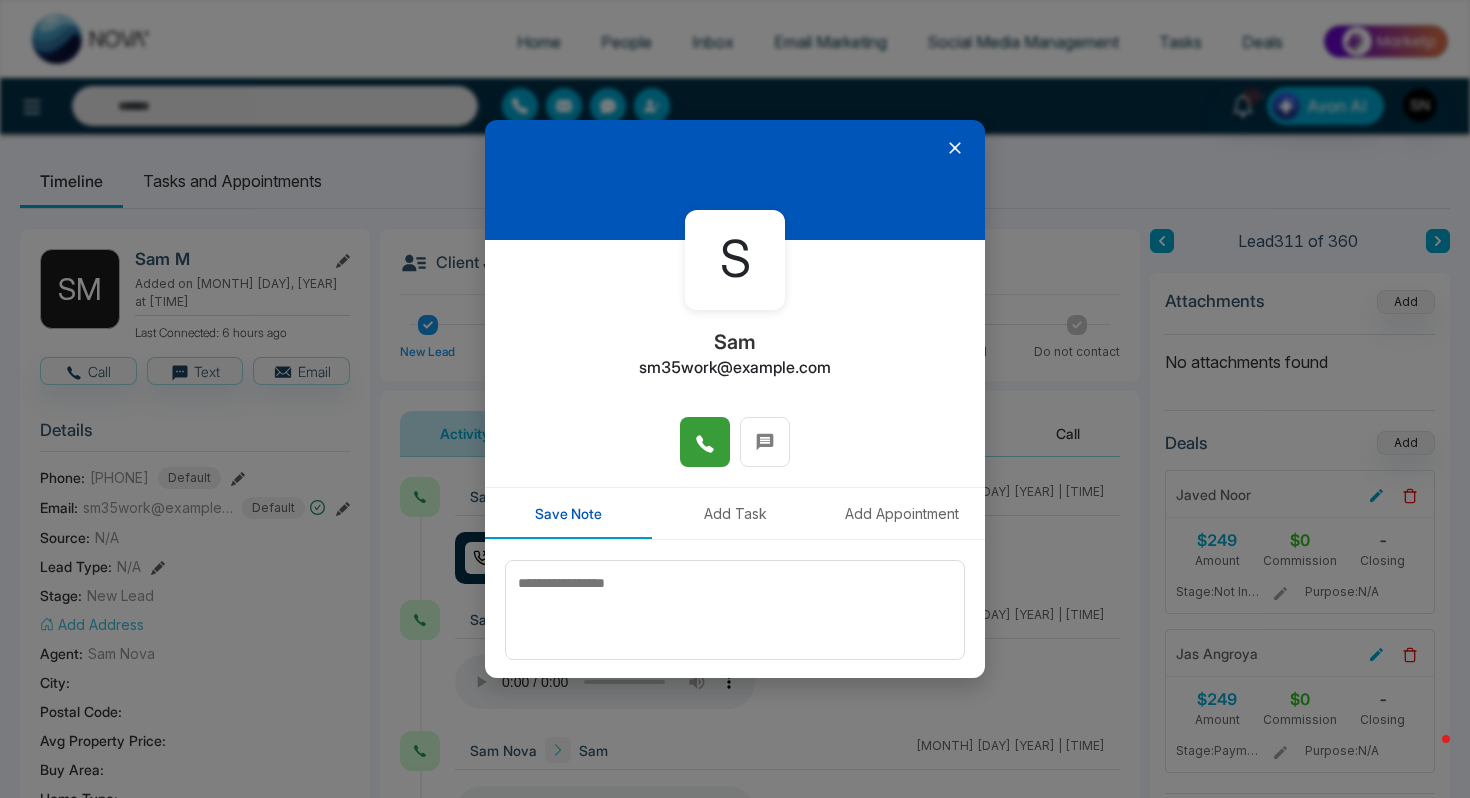 click at bounding box center [705, 442] 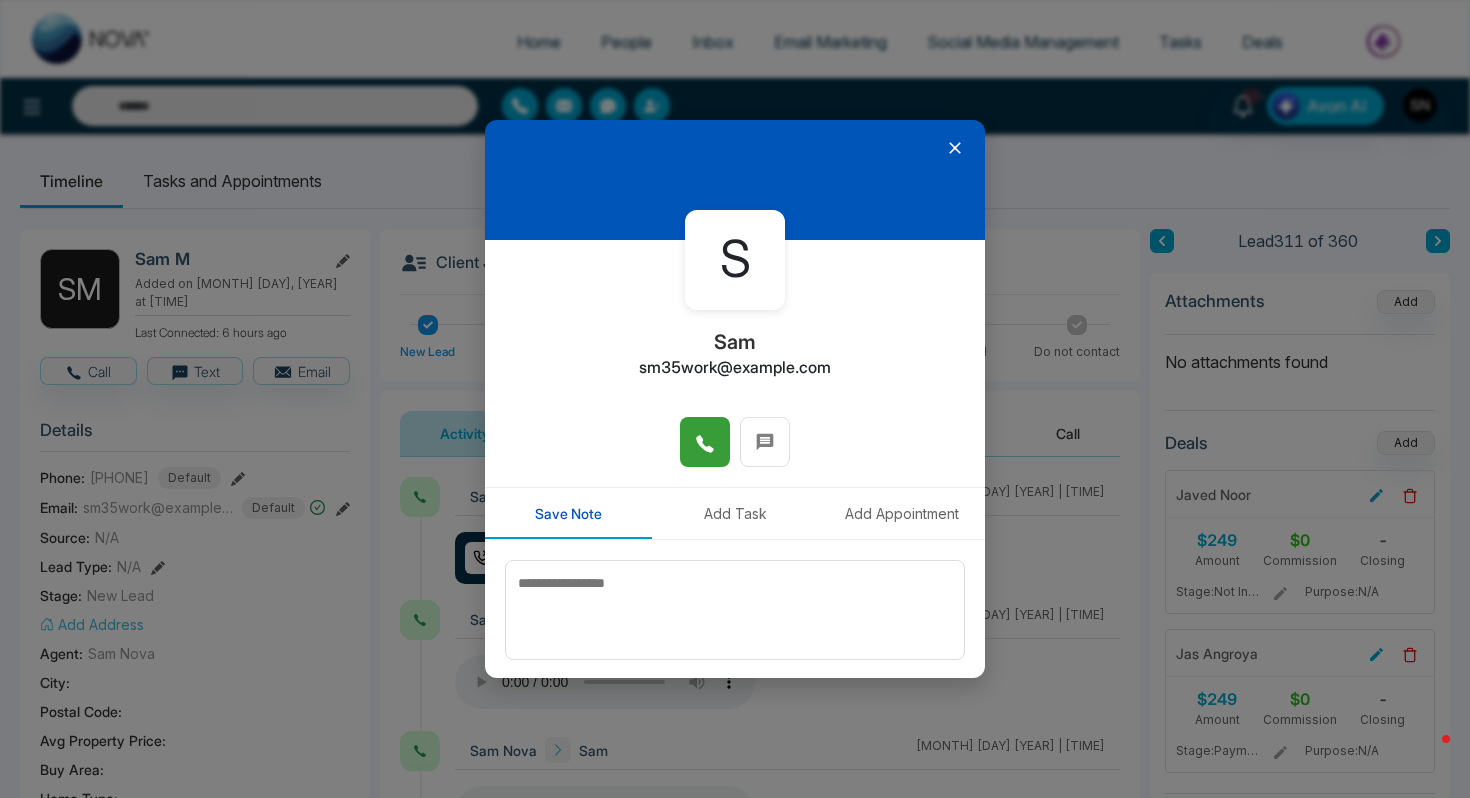 click 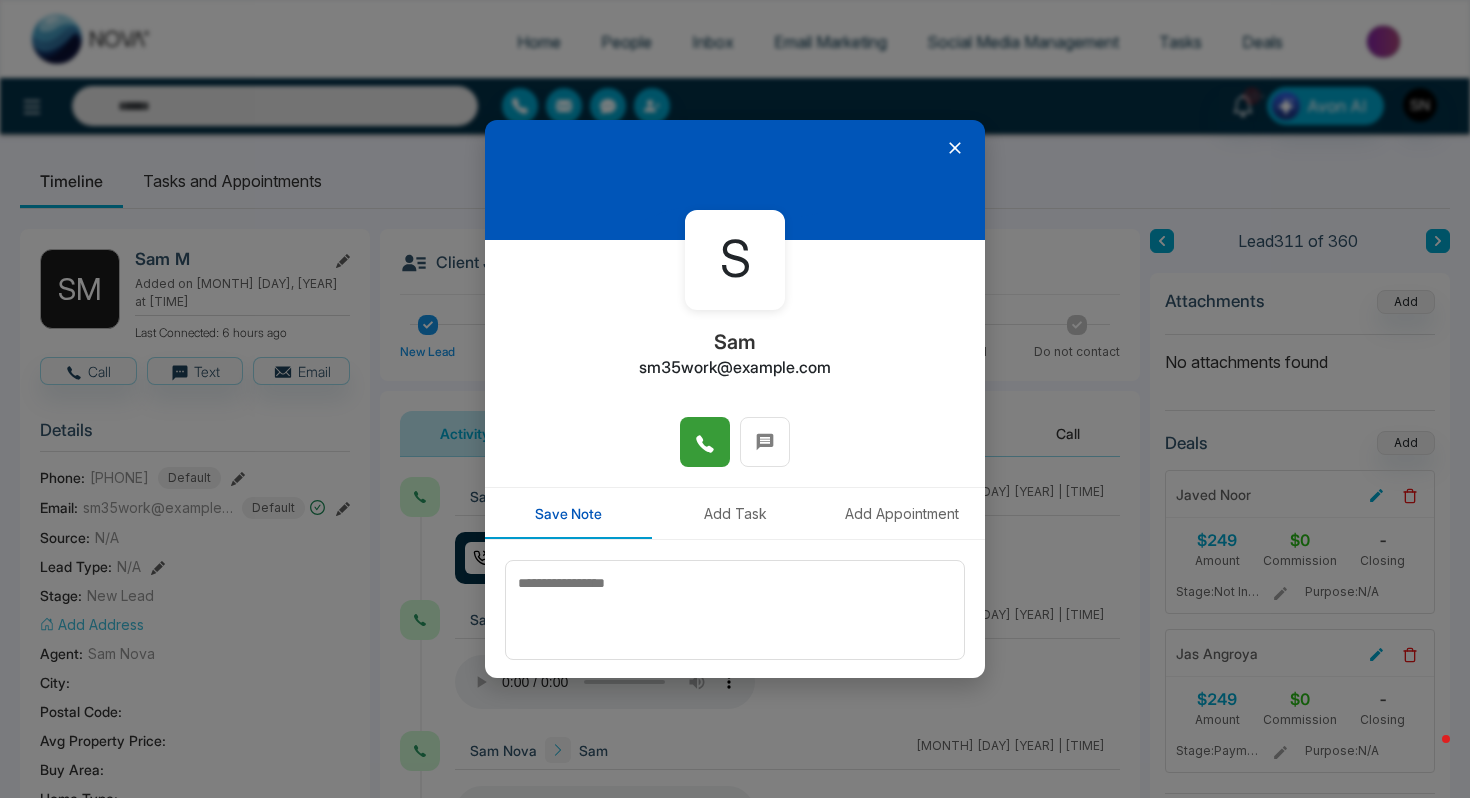 click 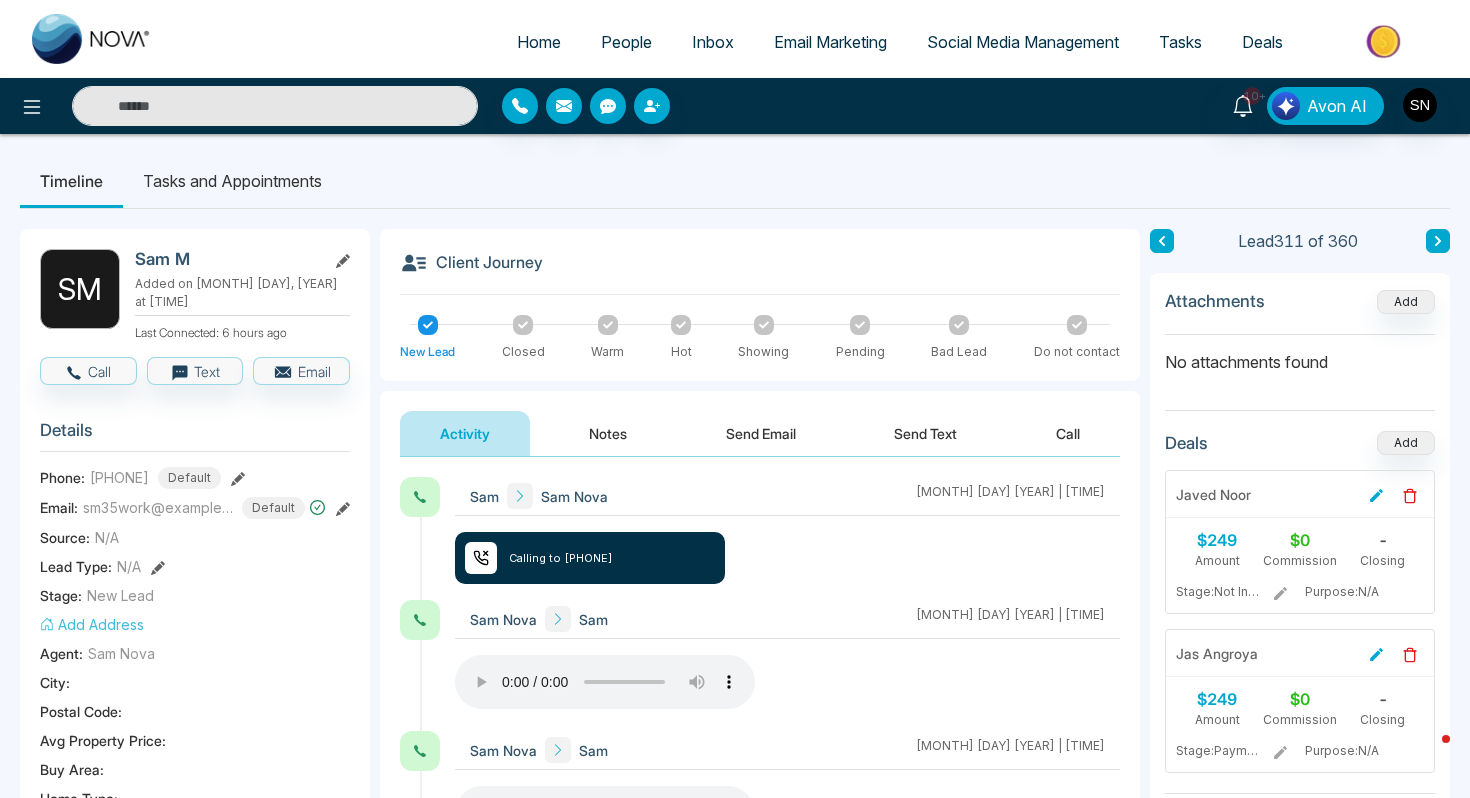click at bounding box center (275, 106) 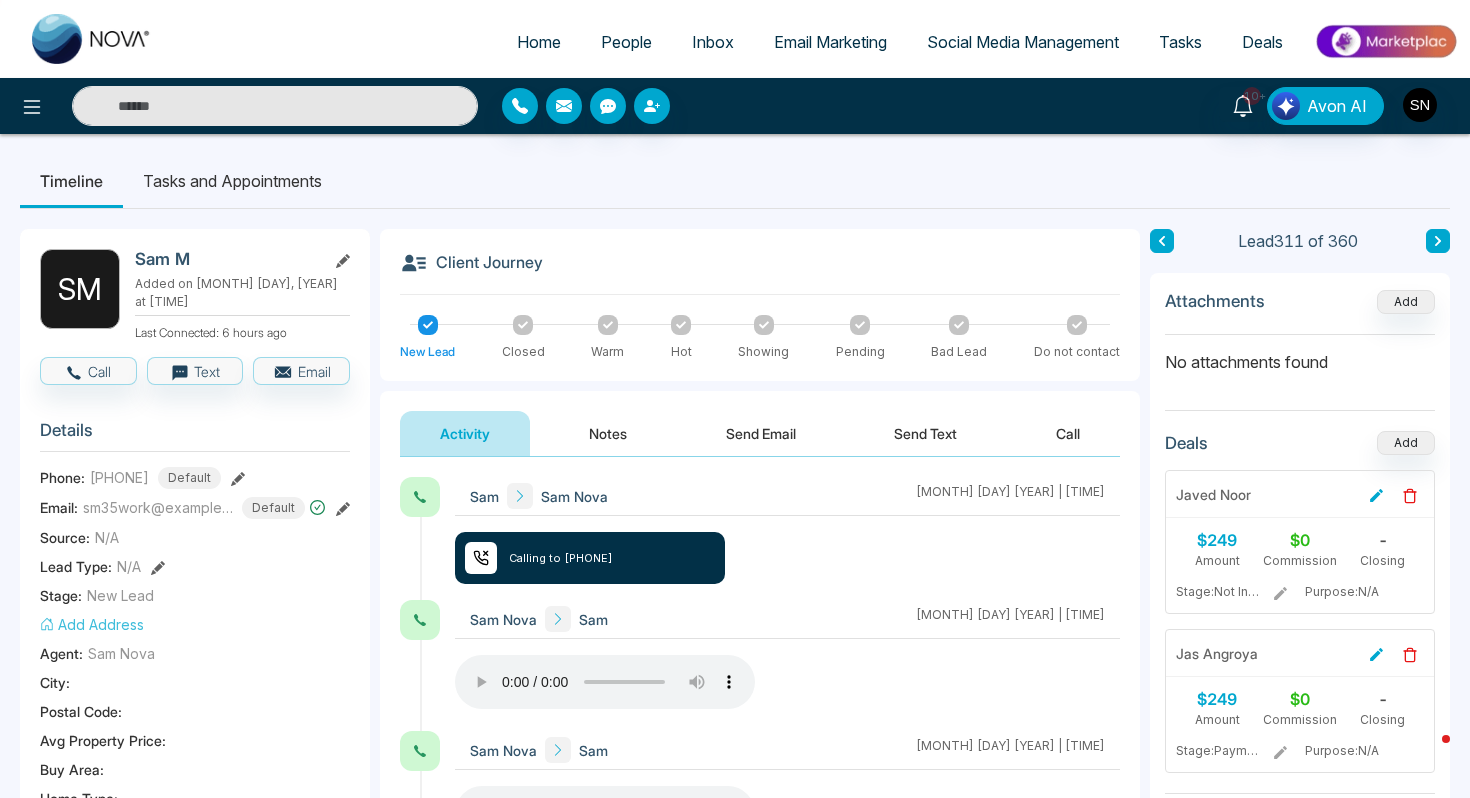 paste on "**********" 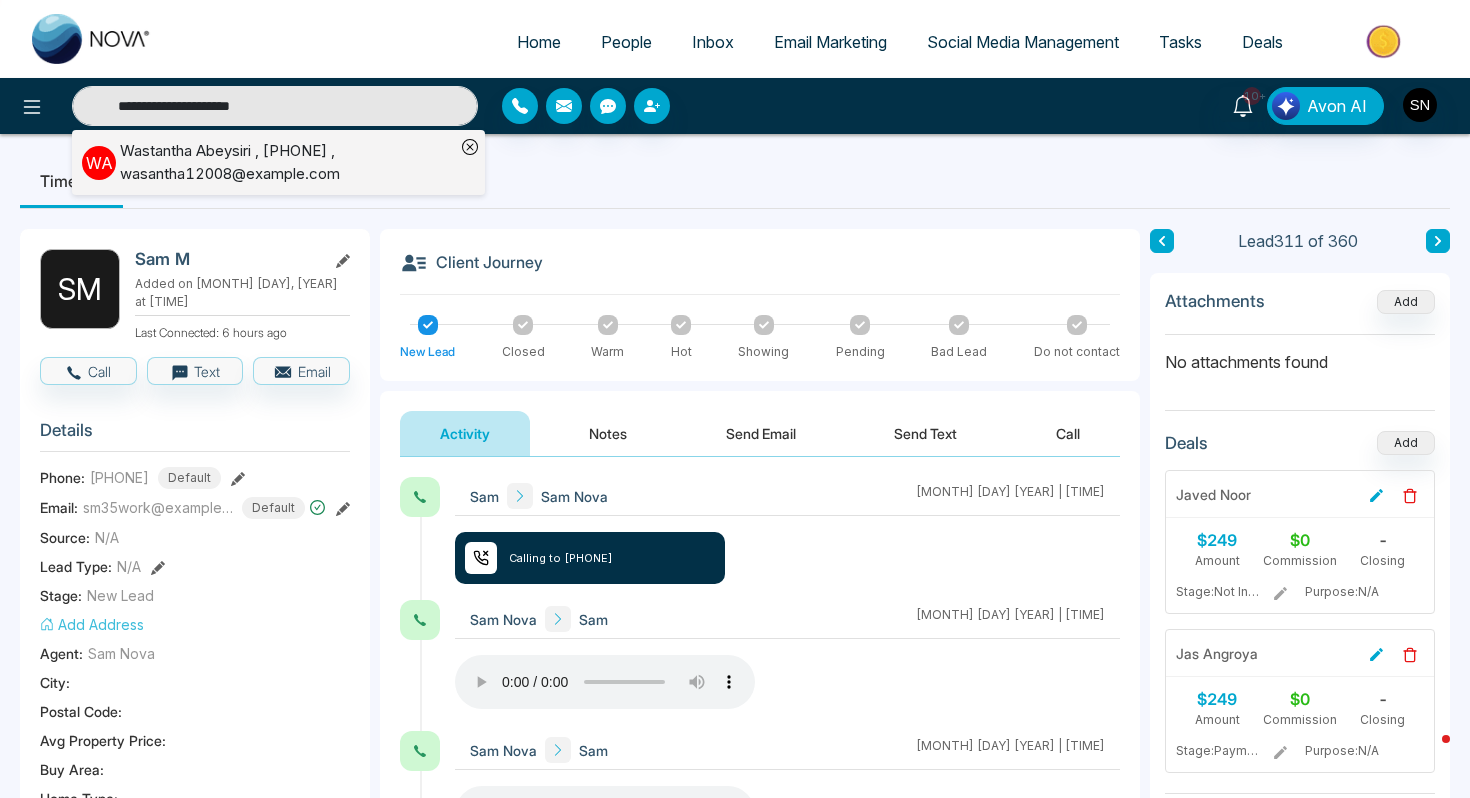 type on "**********" 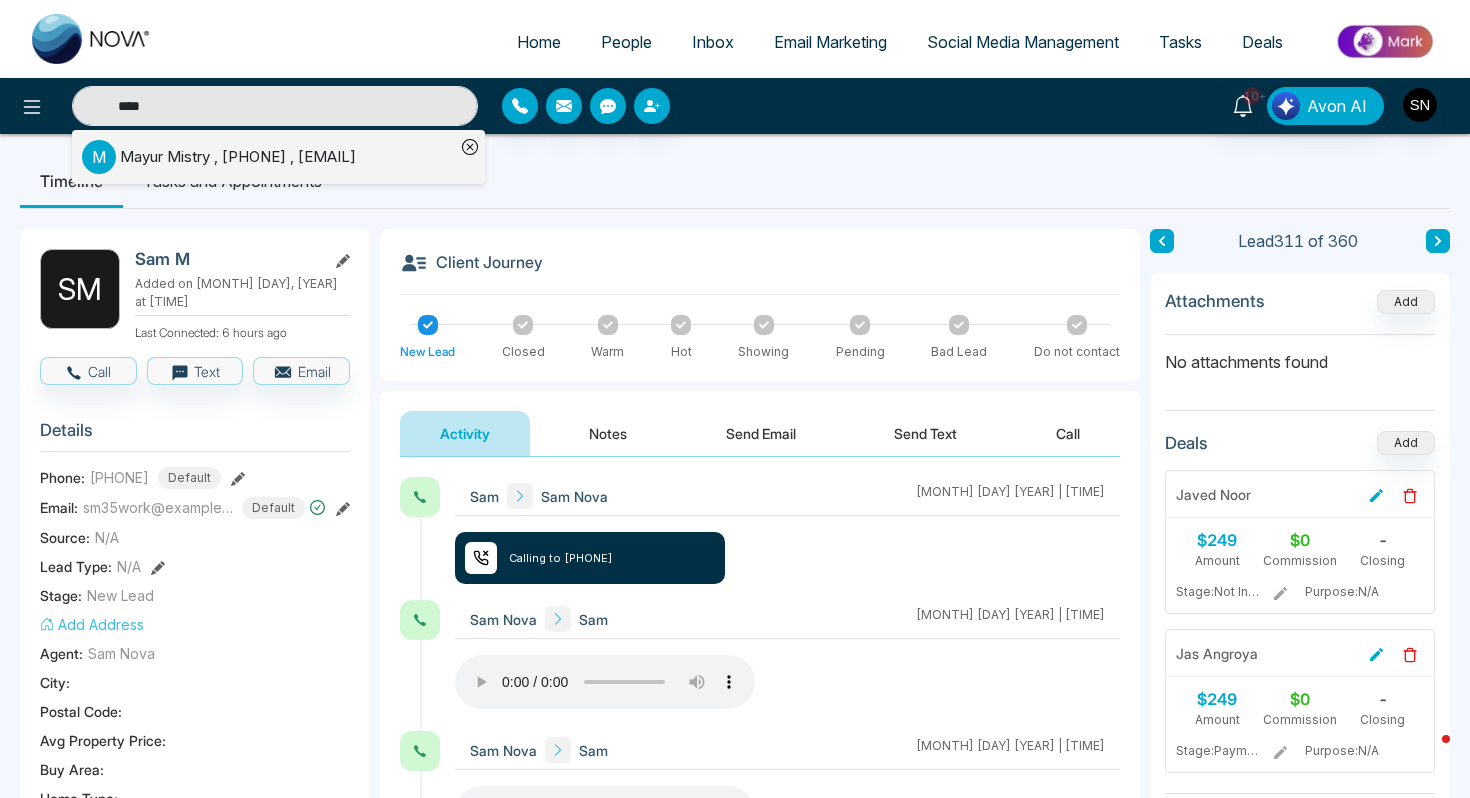 type on "****" 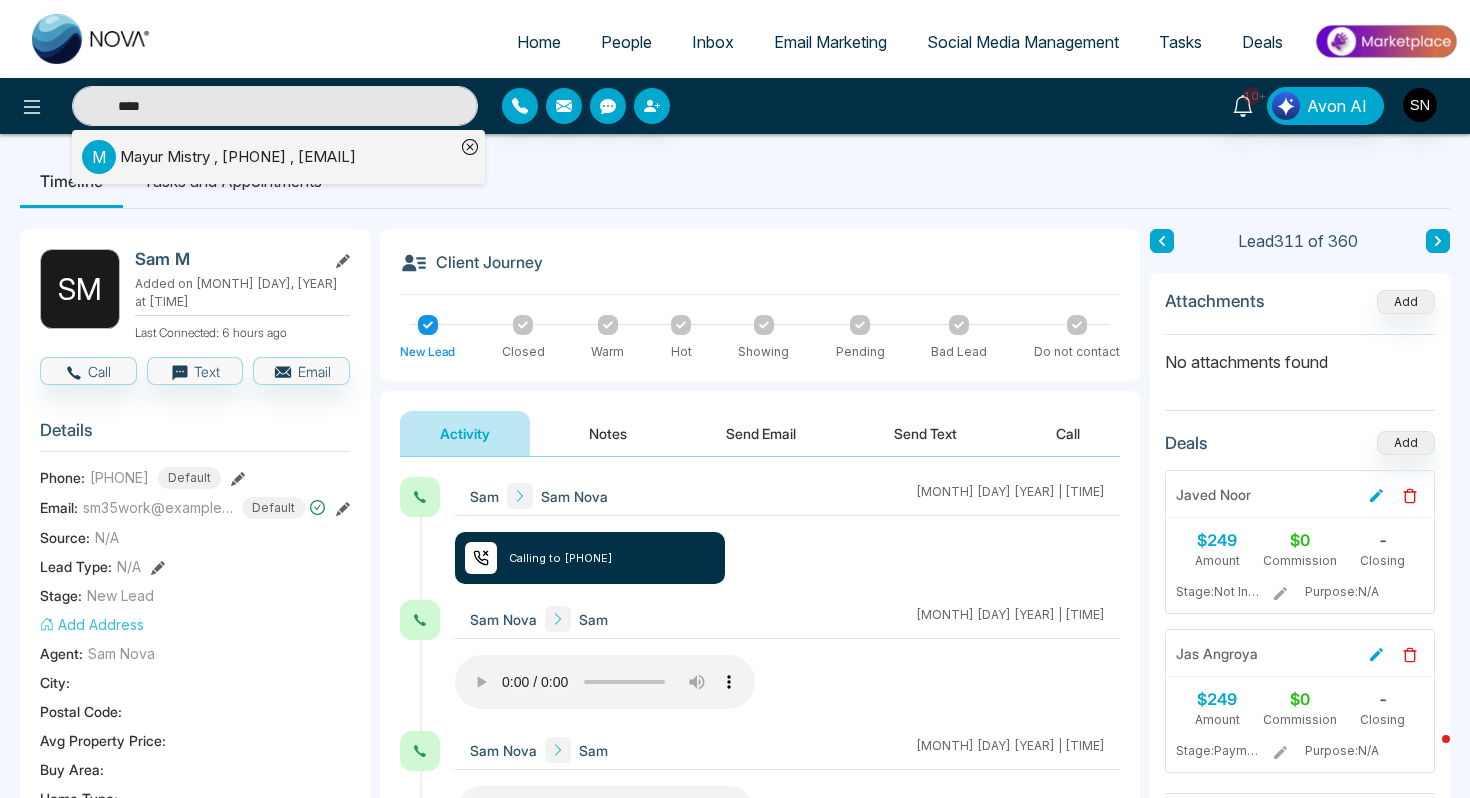 click on "People" at bounding box center (626, 42) 